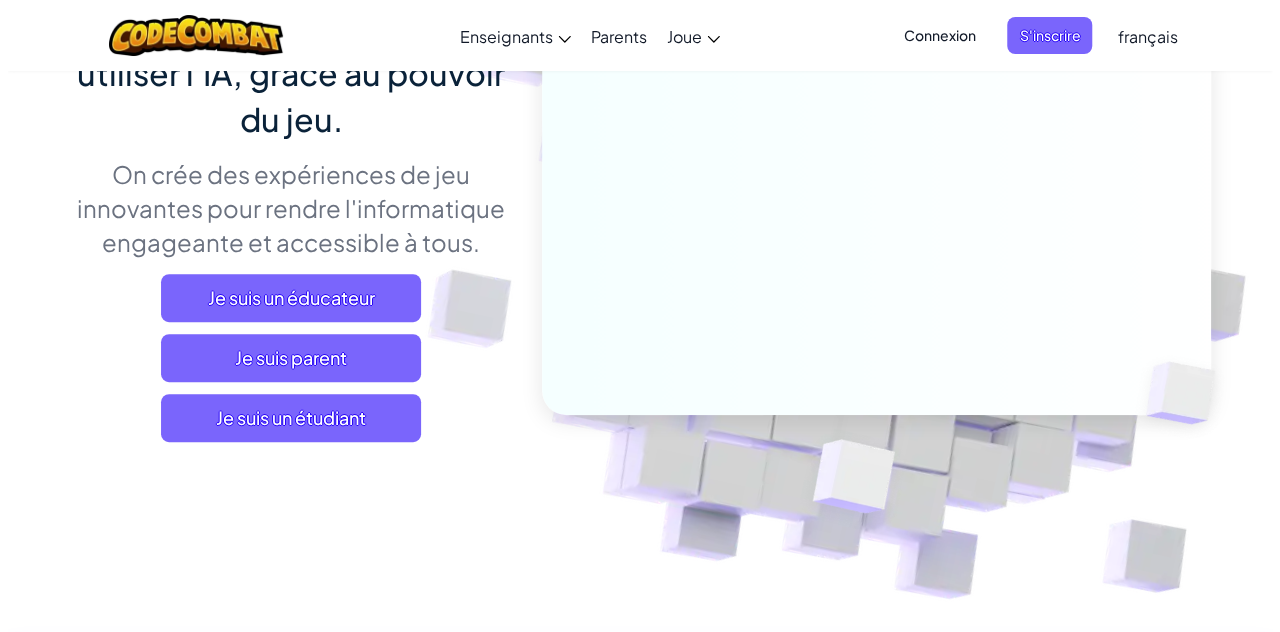 scroll, scrollTop: 175, scrollLeft: 0, axis: vertical 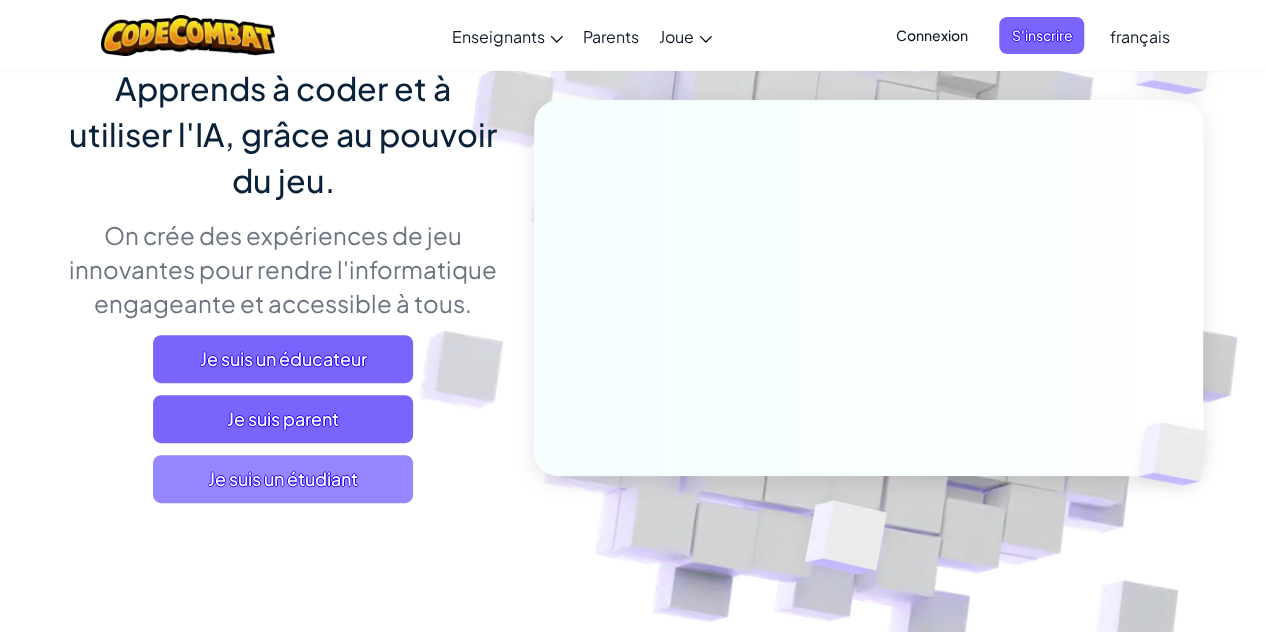 click on "Je suis un étudiant" at bounding box center (283, 479) 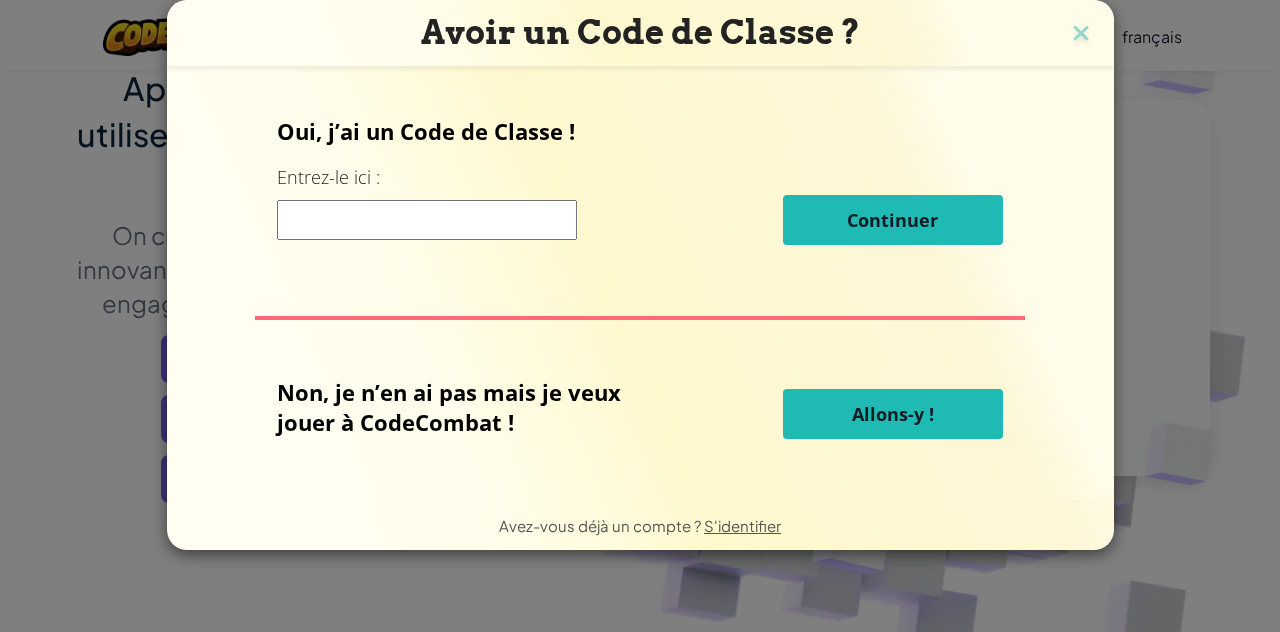 click on "Continuer" at bounding box center (640, 220) 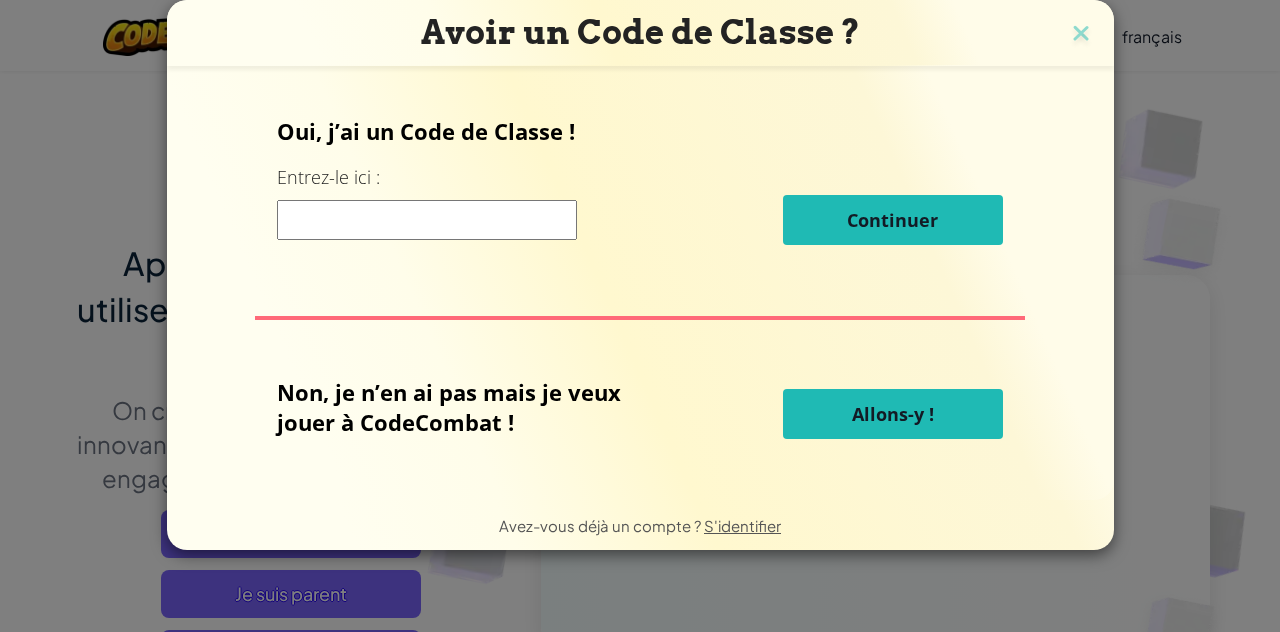 click on "Allons-y !" at bounding box center (893, 414) 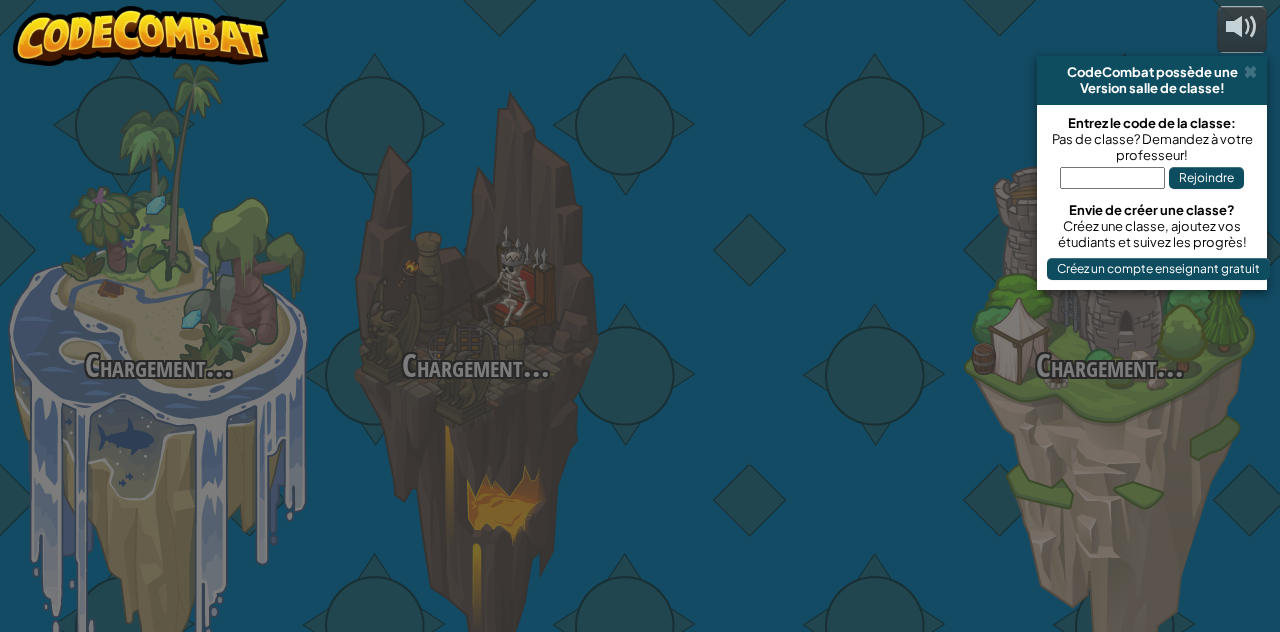 select on "fr" 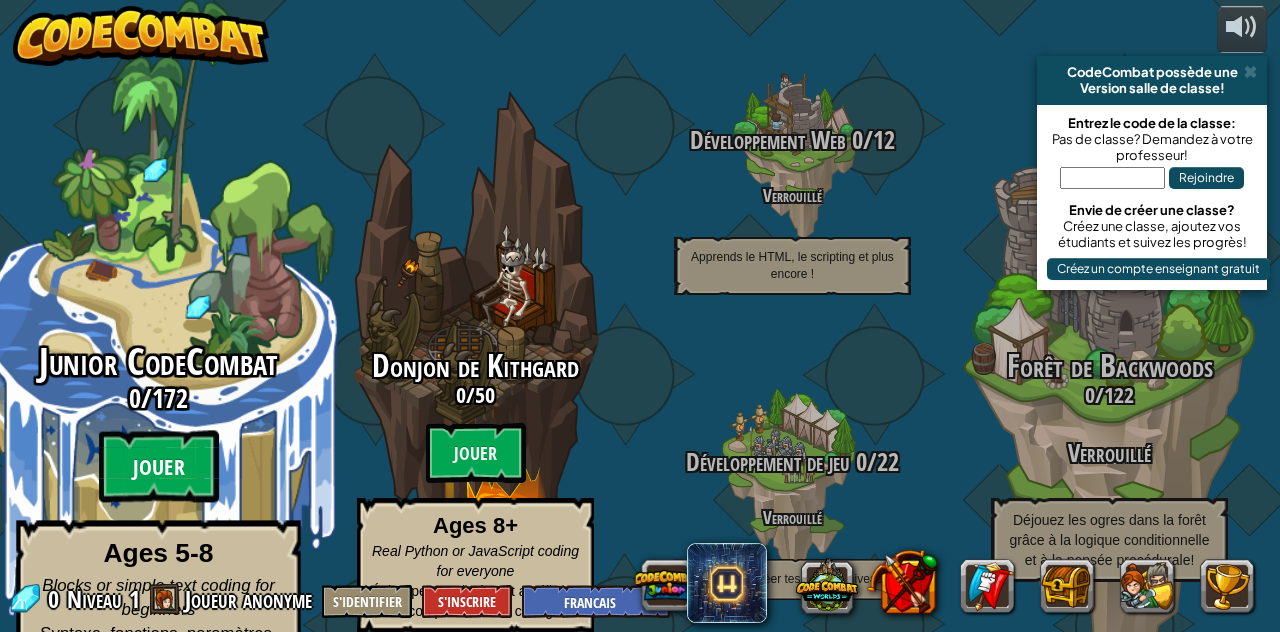 click on "Jouer" at bounding box center (159, 467) 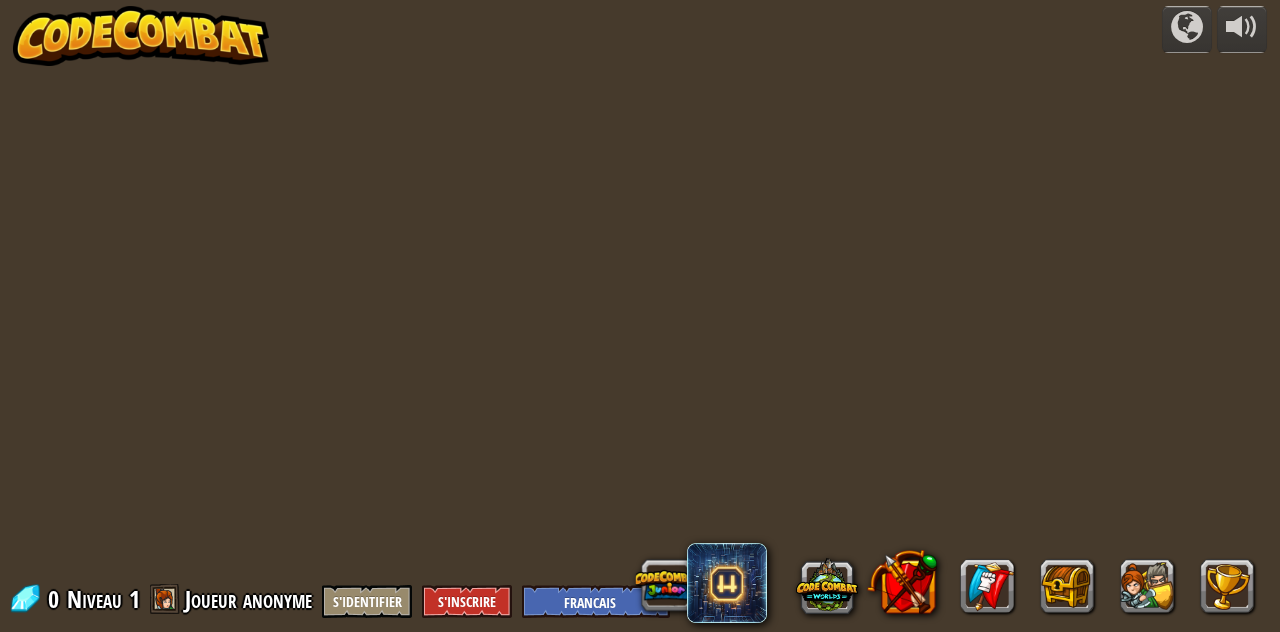 select on "fr" 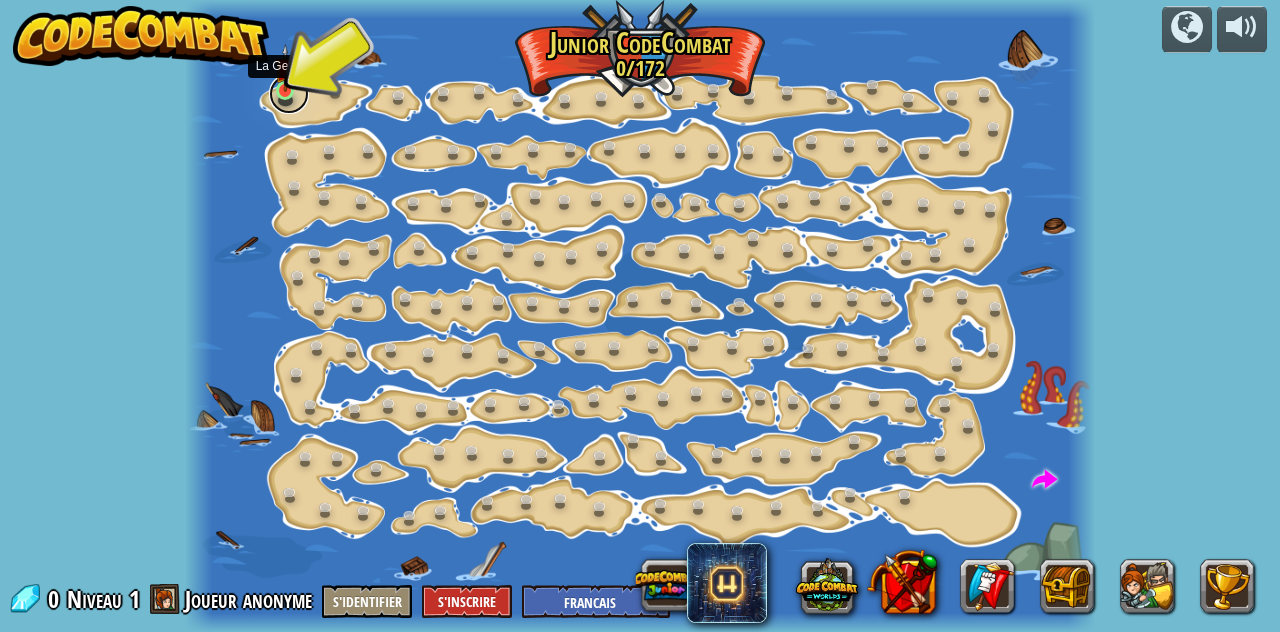 click at bounding box center (289, 94) 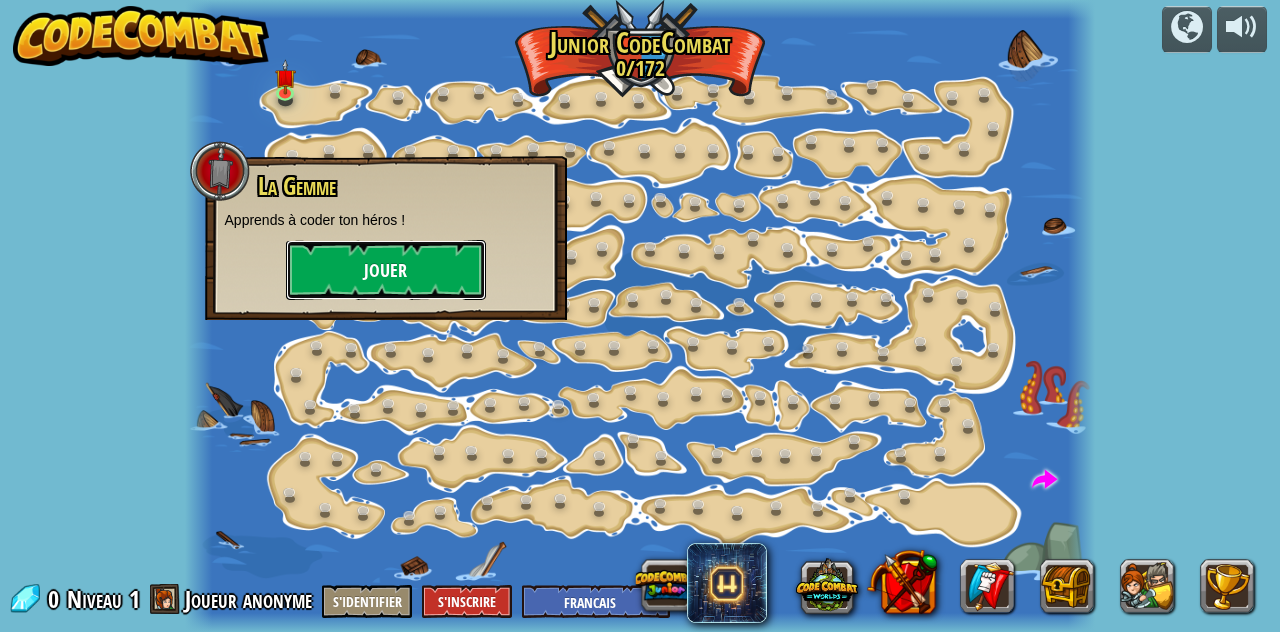 click on "Jouer" at bounding box center [386, 270] 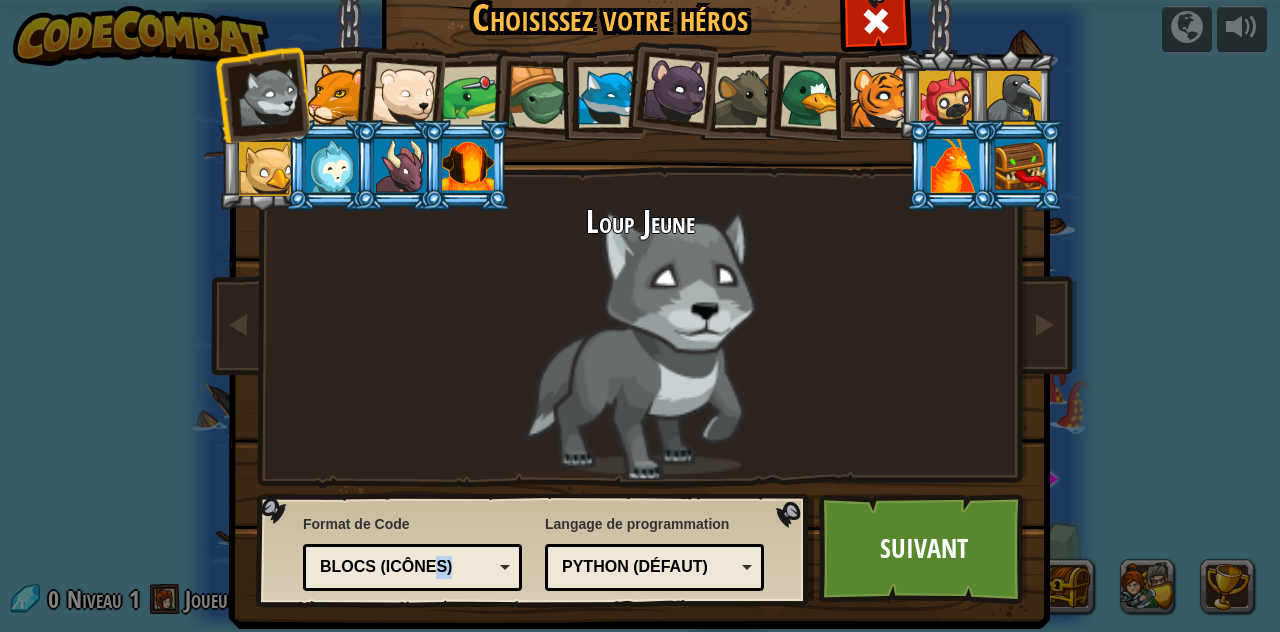 drag, startPoint x: 458, startPoint y: 592, endPoint x: 429, endPoint y: 557, distance: 45.453274 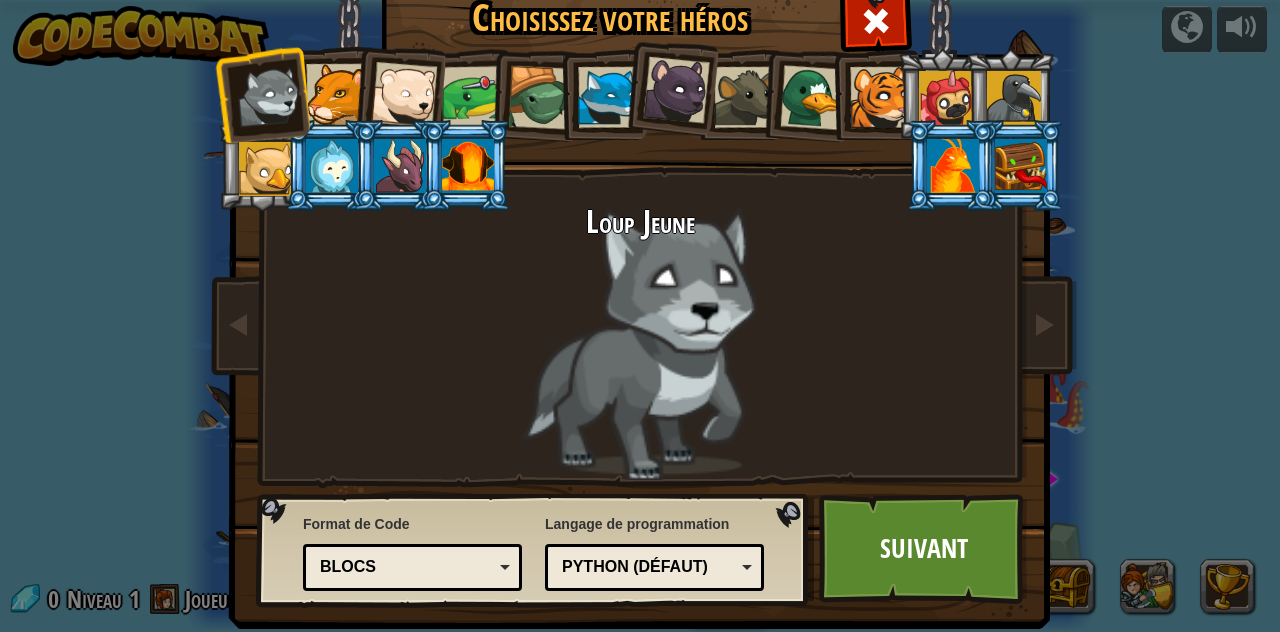 click on "Blocs" at bounding box center (406, 567) 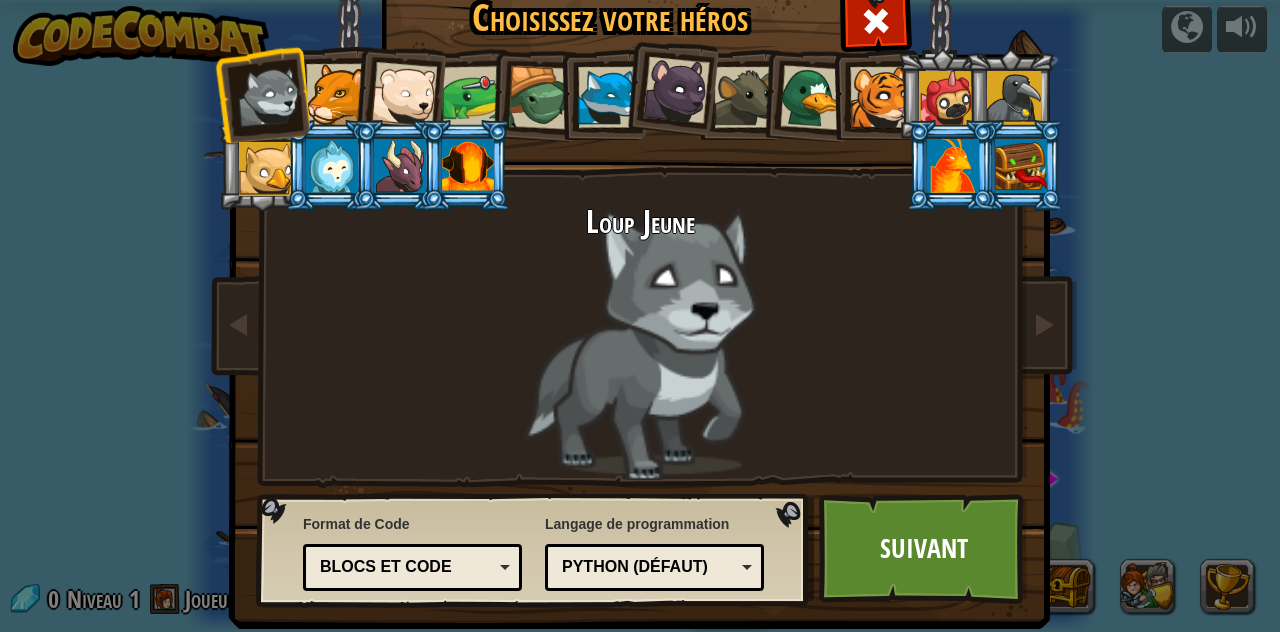 click on "Python (Défaut)" at bounding box center [648, 567] 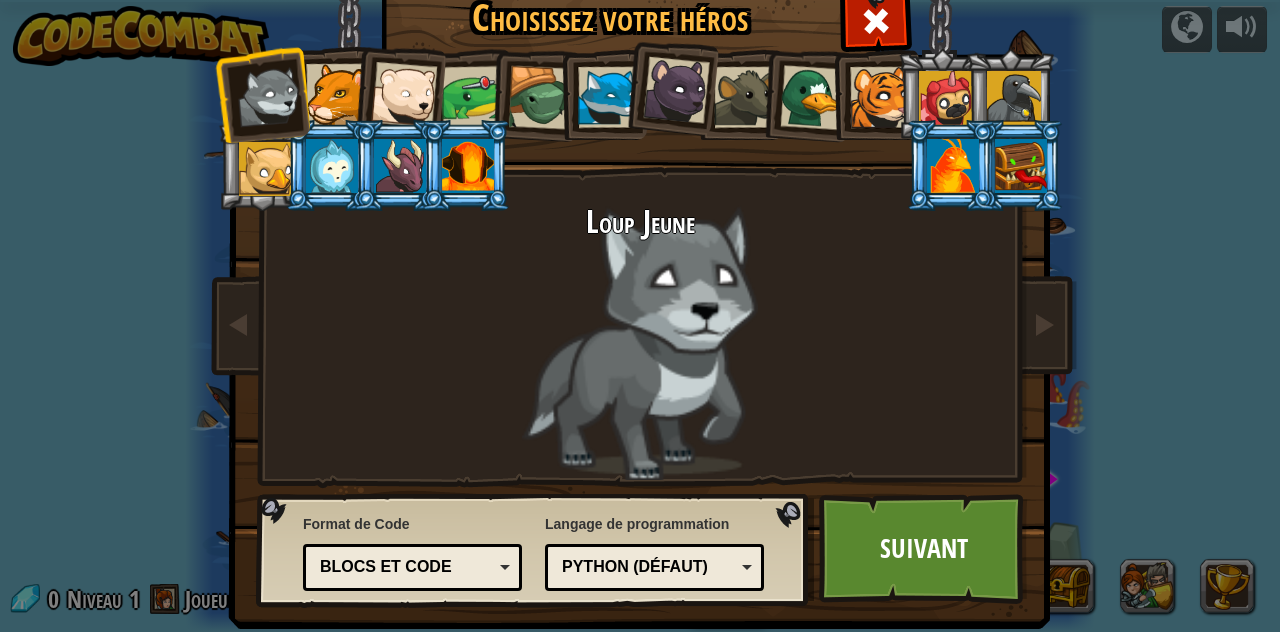 click on "Langage de programmation Python (Défaut) JavaScript Lua C++ Java (Expérimental) Python (Défaut) C++ - (Abonnés uniquement) Développement de jeux et informatique haute performance. Java (Expérimental) - (Abonnés seulement) Android et entreprise. JavaScript - Le langage du web. (Pas le même que Java.) Lua - Langage de script de jeu. Python (Défaut) - Simple mais puissant, idéal pour les débutants et les experts." at bounding box center (654, 552) 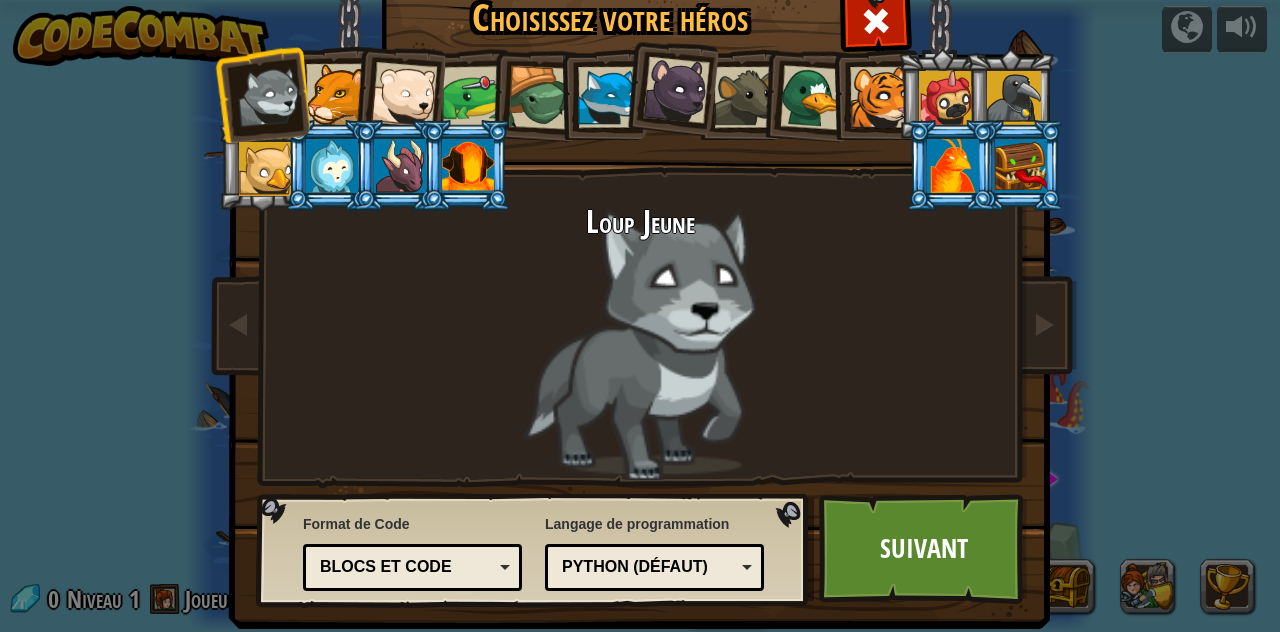click on "Loup Jeune" at bounding box center (640, 342) 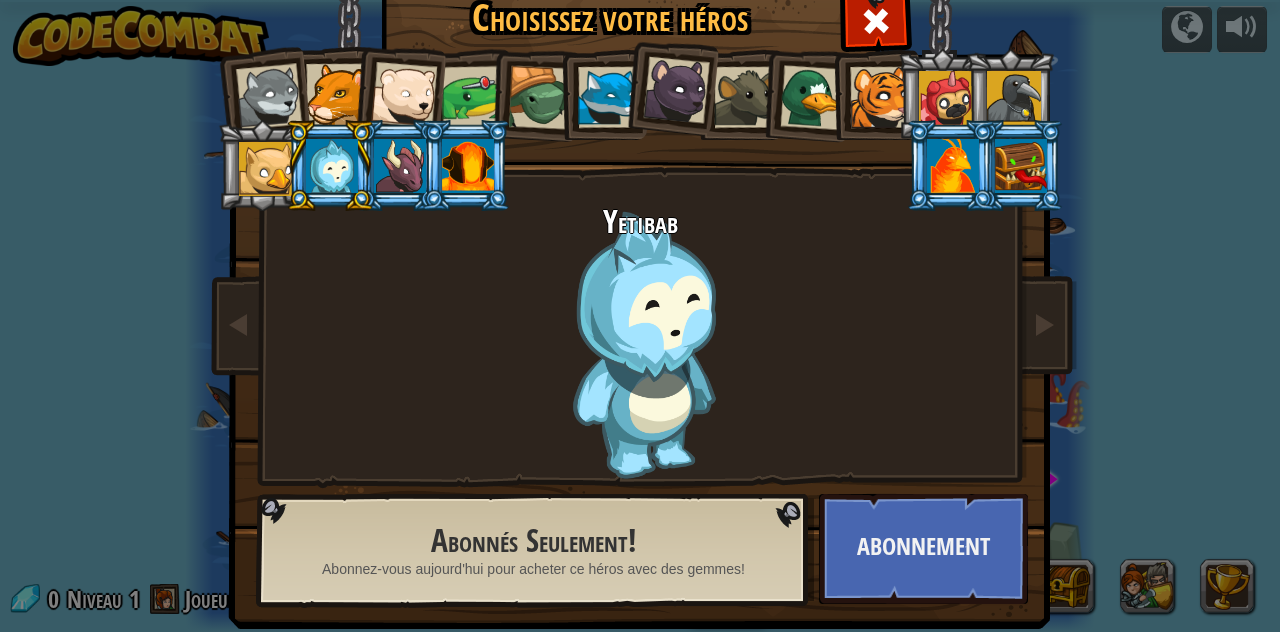 click at bounding box center (330, 165) 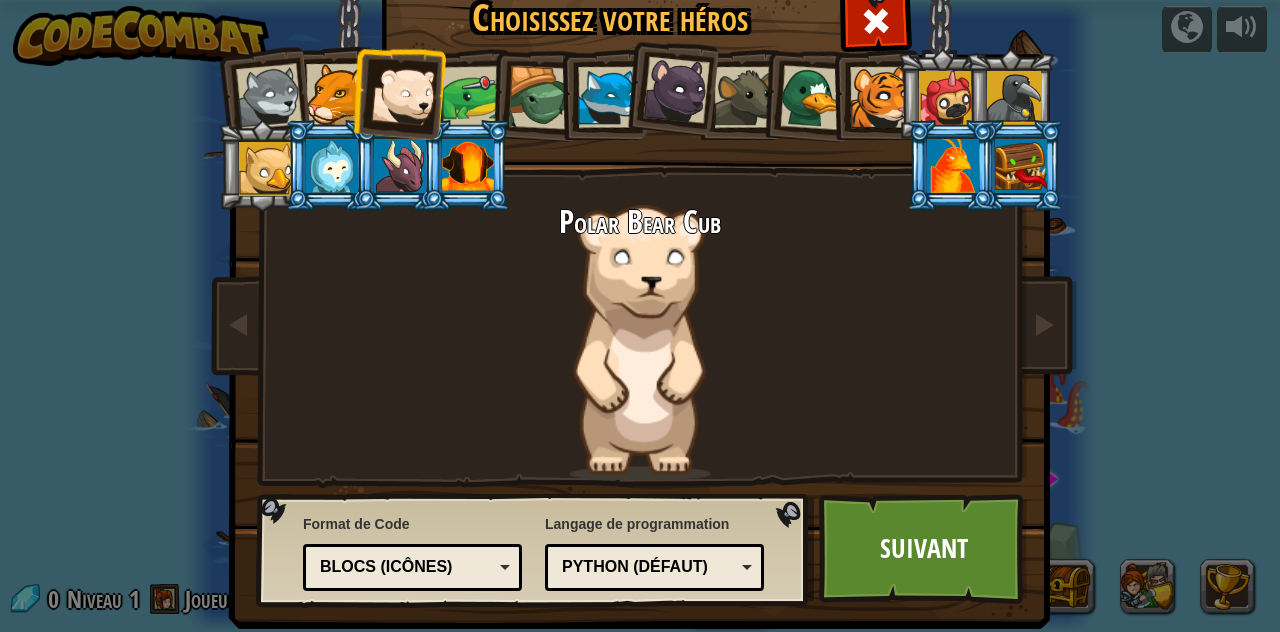 click at bounding box center (332, 166) 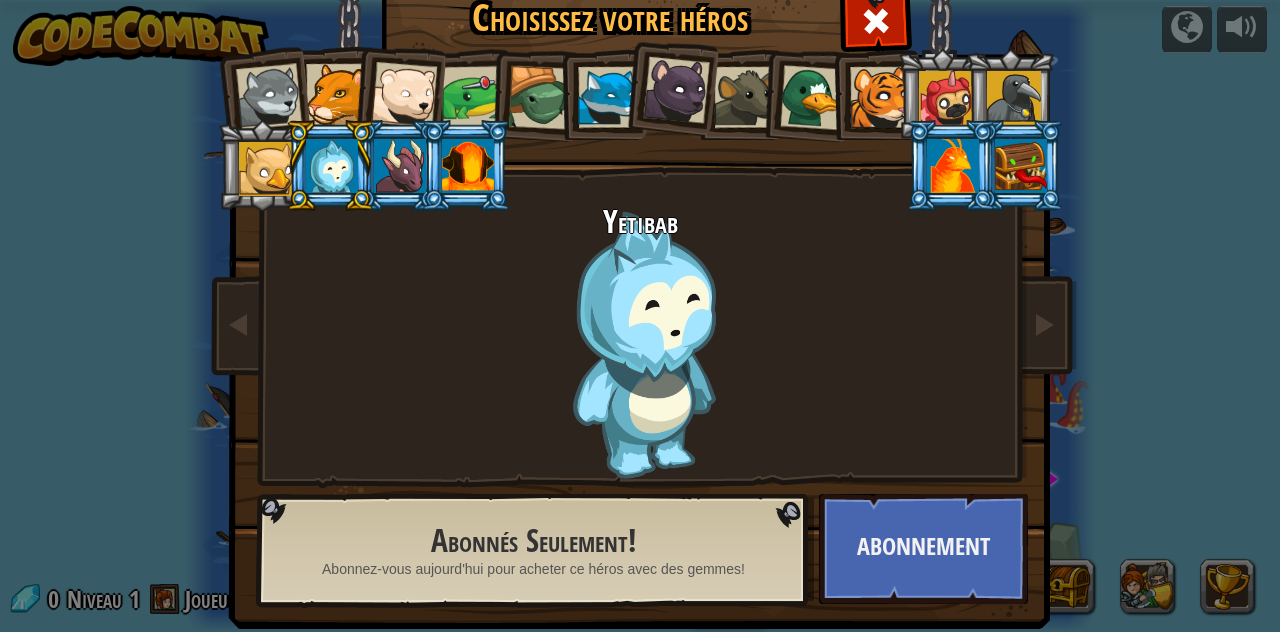 click at bounding box center (332, 166) 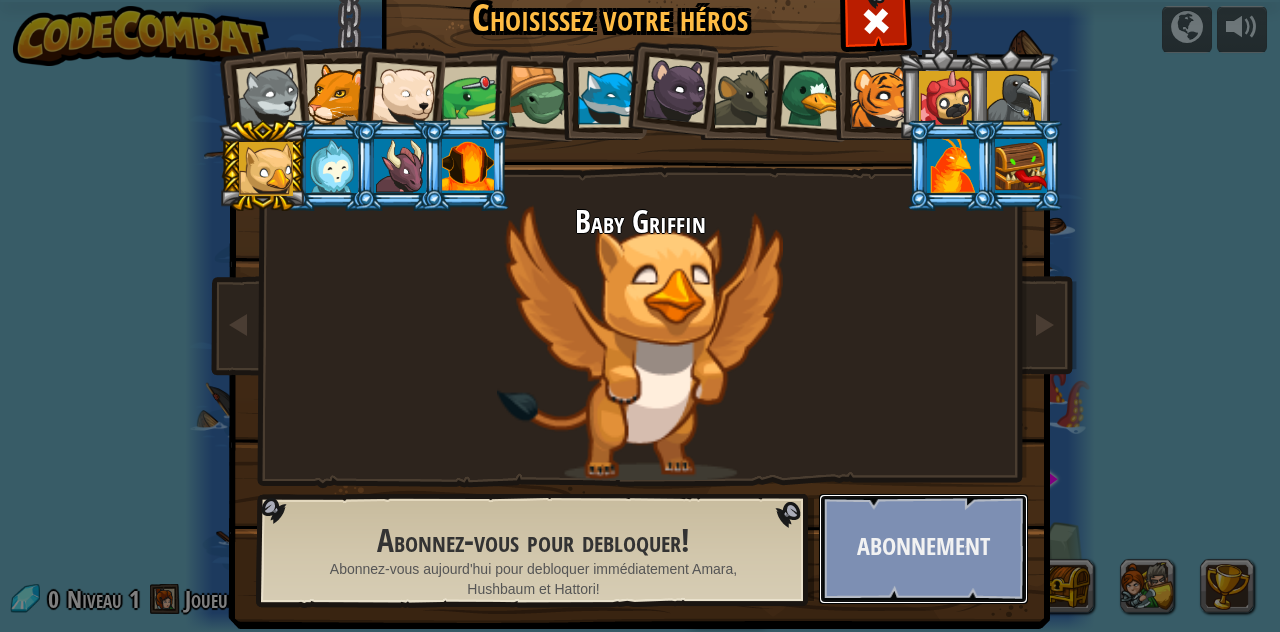 click on "Abonnement" at bounding box center [923, 549] 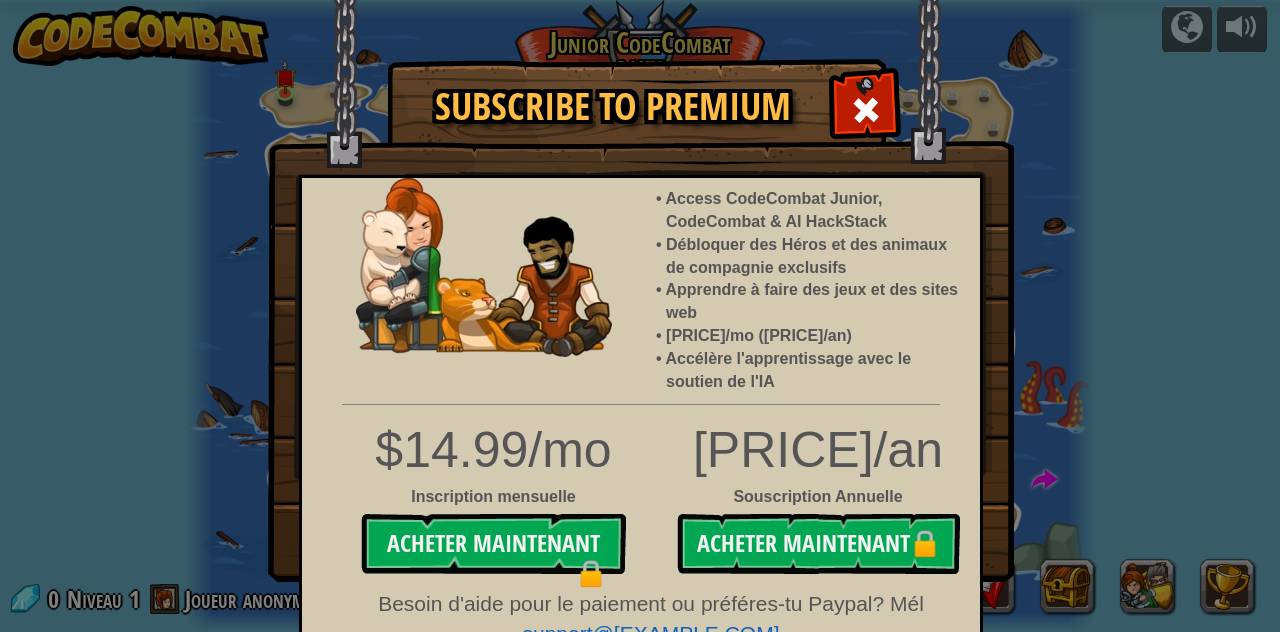 scroll, scrollTop: 51, scrollLeft: 0, axis: vertical 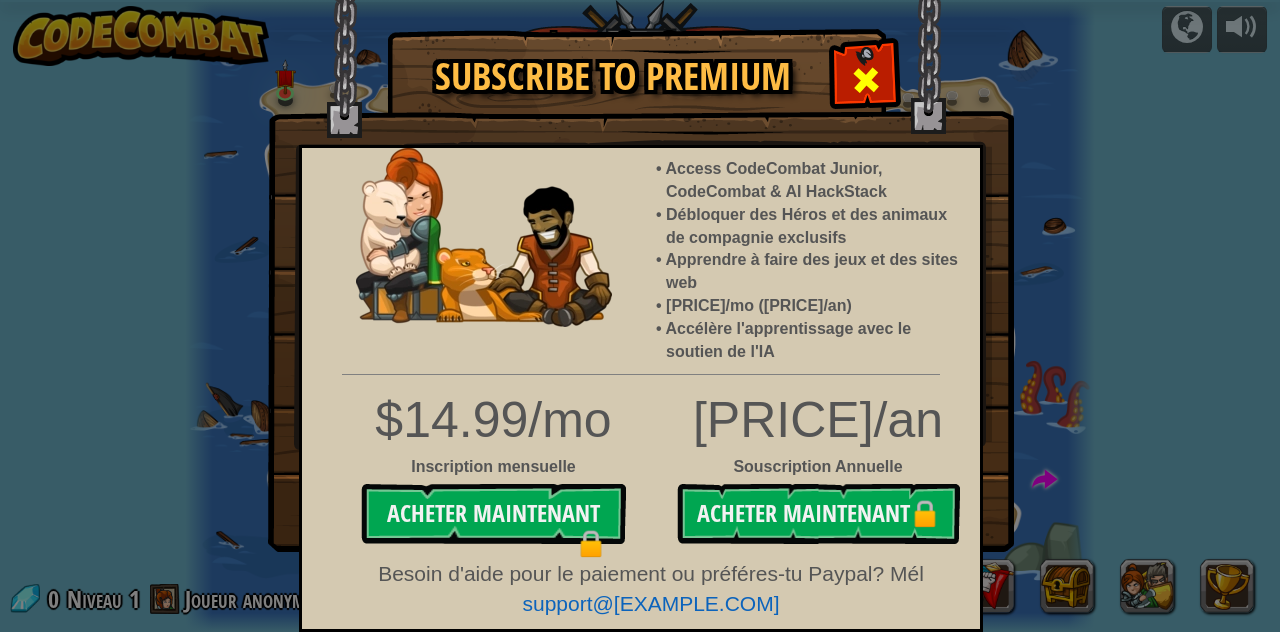 click at bounding box center [865, 77] 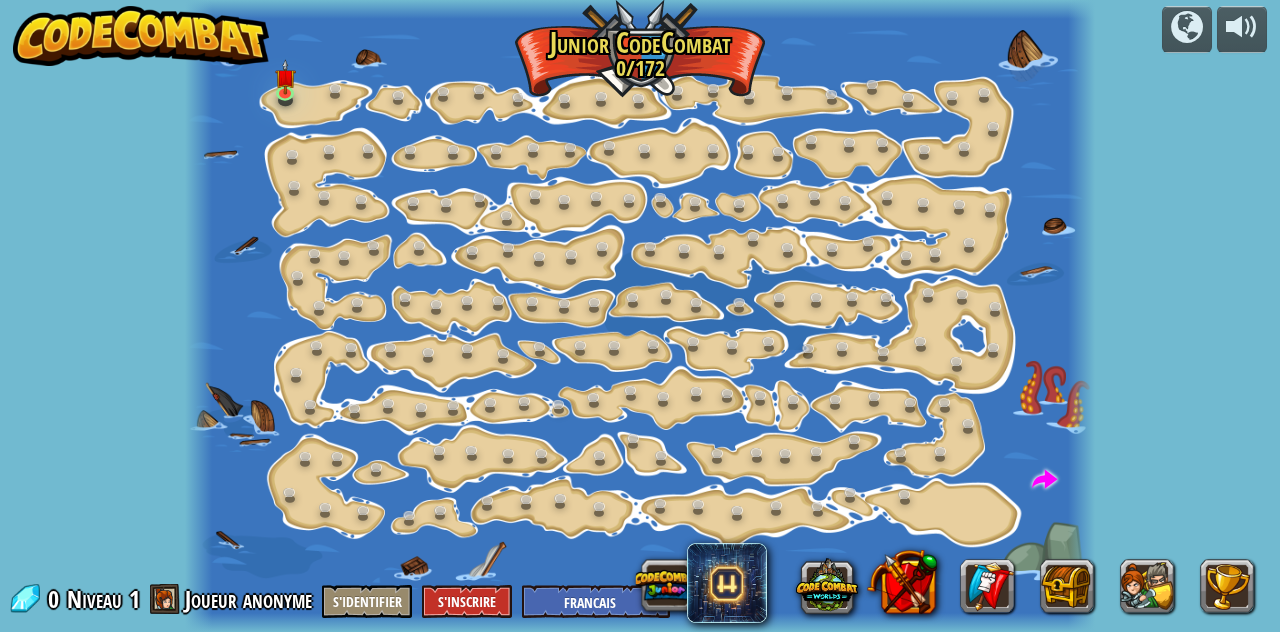 click at bounding box center (640, 316) 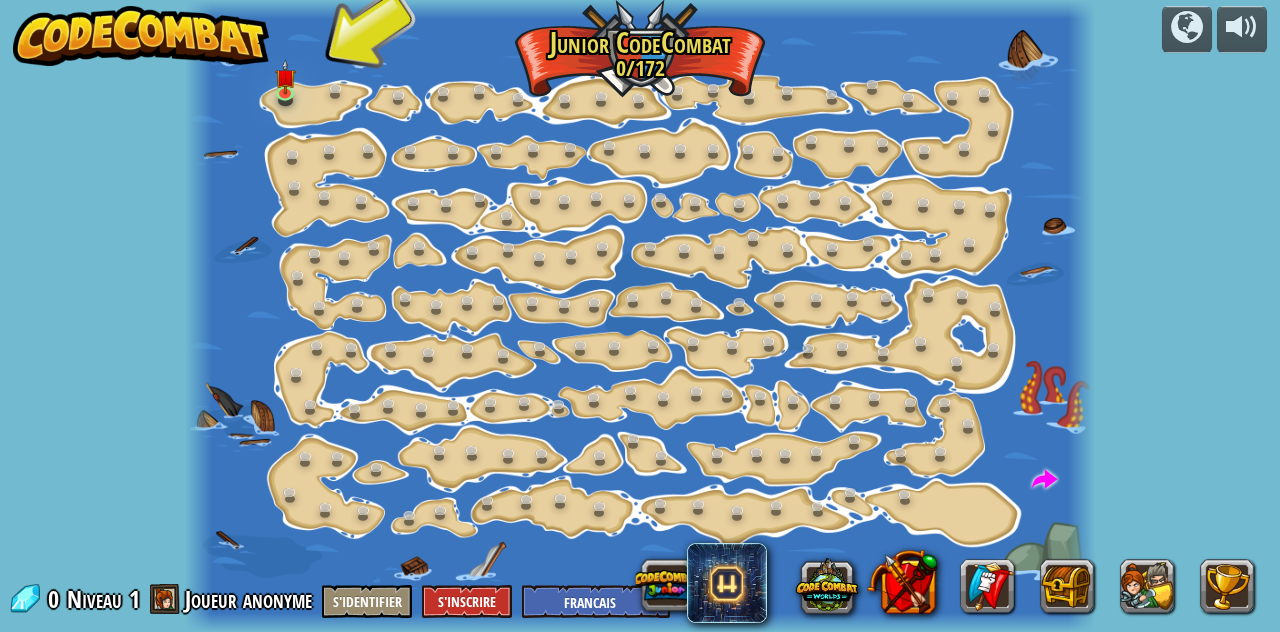 click at bounding box center (640, 316) 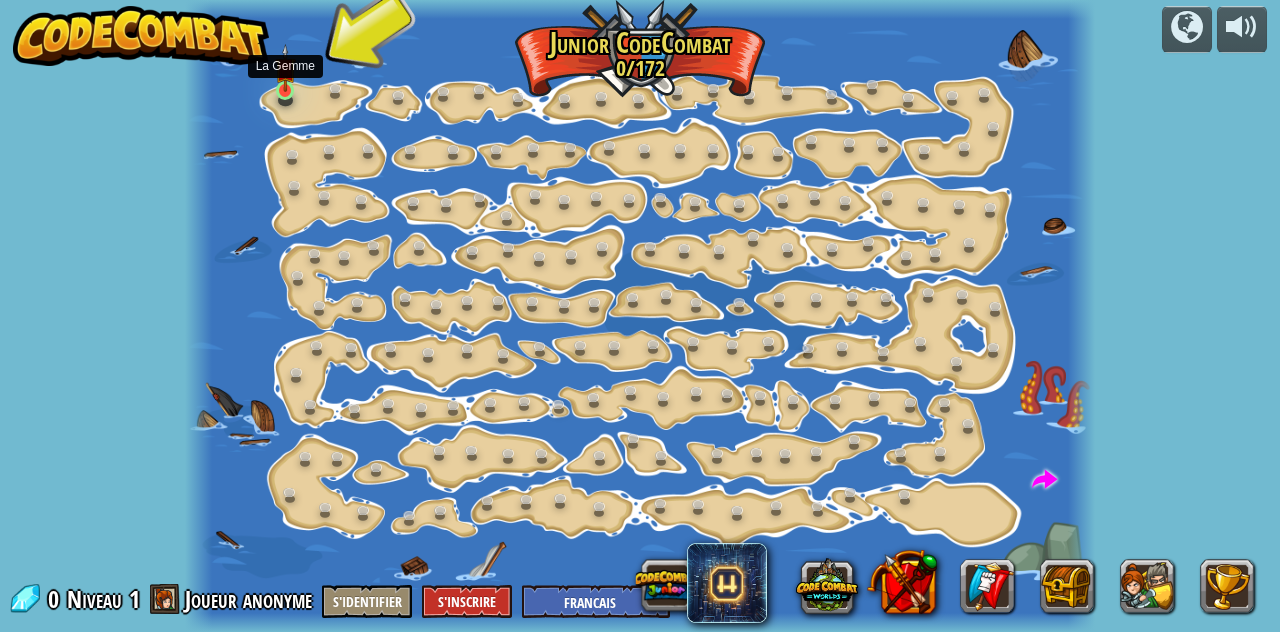 click at bounding box center (285, 68) 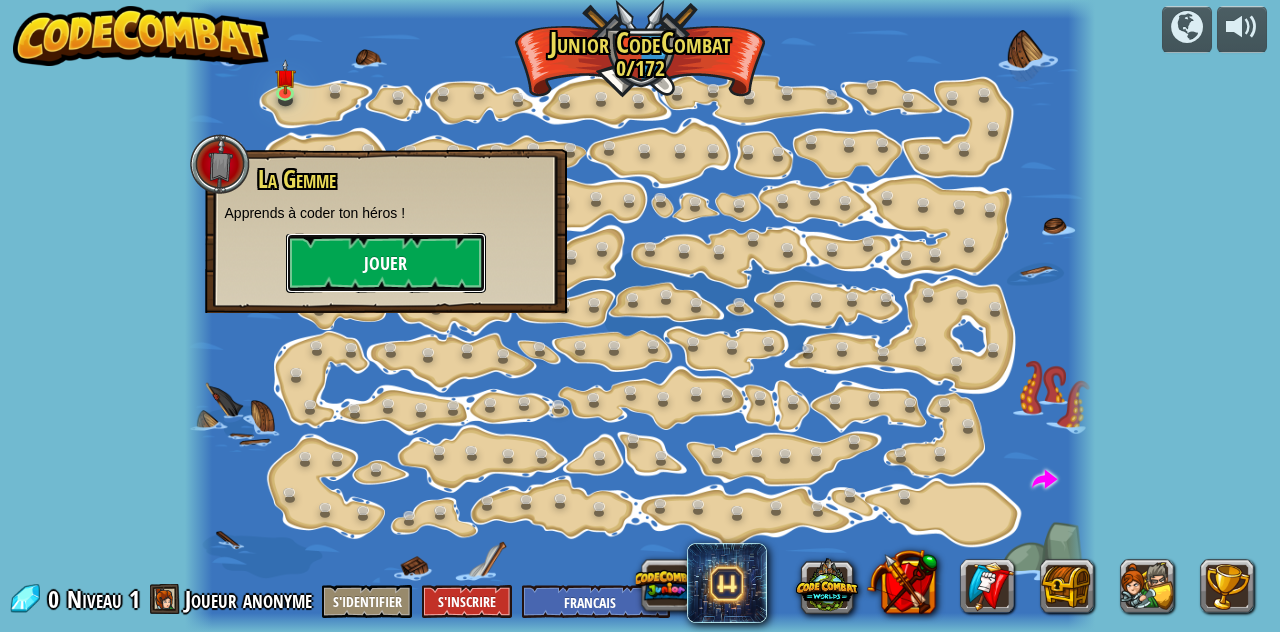 click on "Jouer" at bounding box center [386, 263] 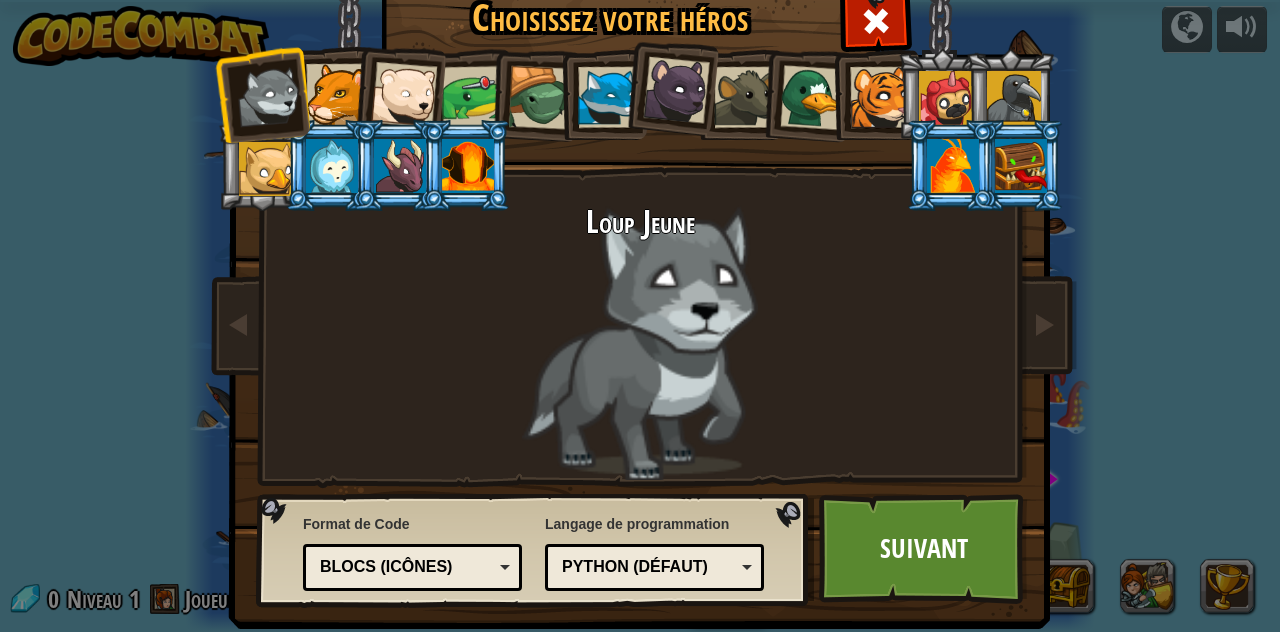 click on "Python (Défaut)" at bounding box center [648, 567] 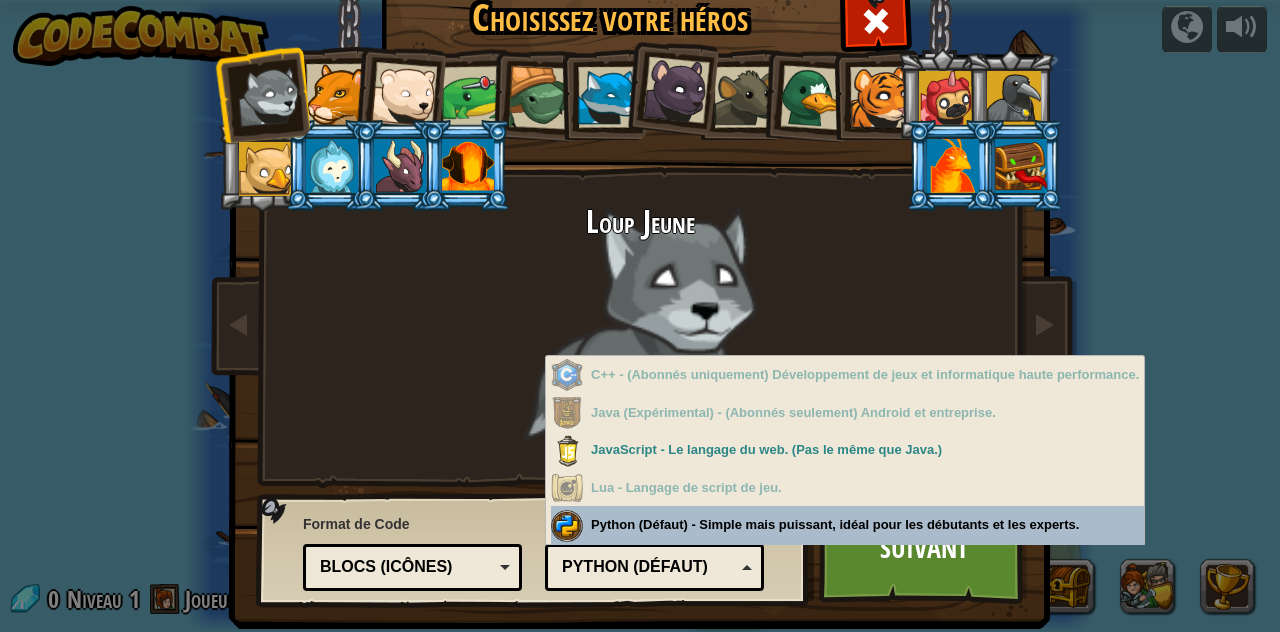 click on "Langage de programmation Python (Défaut) JavaScript Lua C++ Java (Expérimental) Python (Défaut) C++ - (Abonnés uniquement) Développement de jeux et informatique haute performance. Java (Expérimental) - (Abonnés seulement) Android et entreprise. JavaScript - Le langage du web. (Pas le même que Java.) Lua - Langage de script de jeu. Python (Défaut) - Simple mais puissant, idéal pour les débutants et les experts." at bounding box center (654, 550) 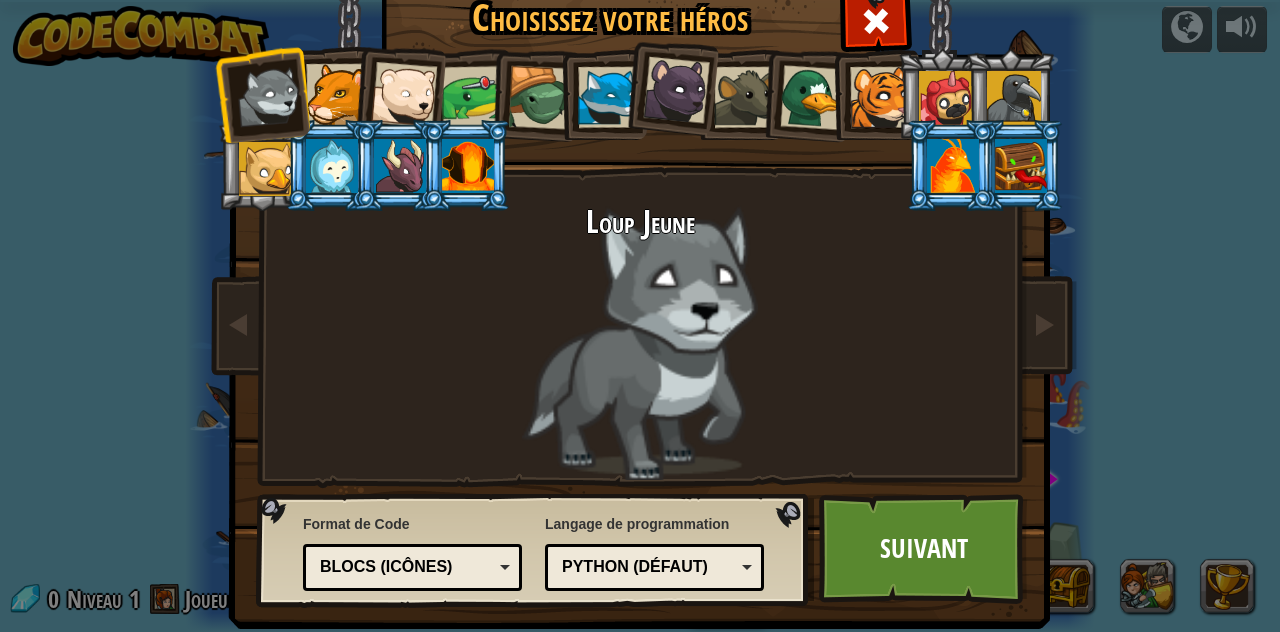 click on "Python (Défaut) JavaScript Lua C++ Java (Expérimental) Python (Défaut)" at bounding box center [654, 567] 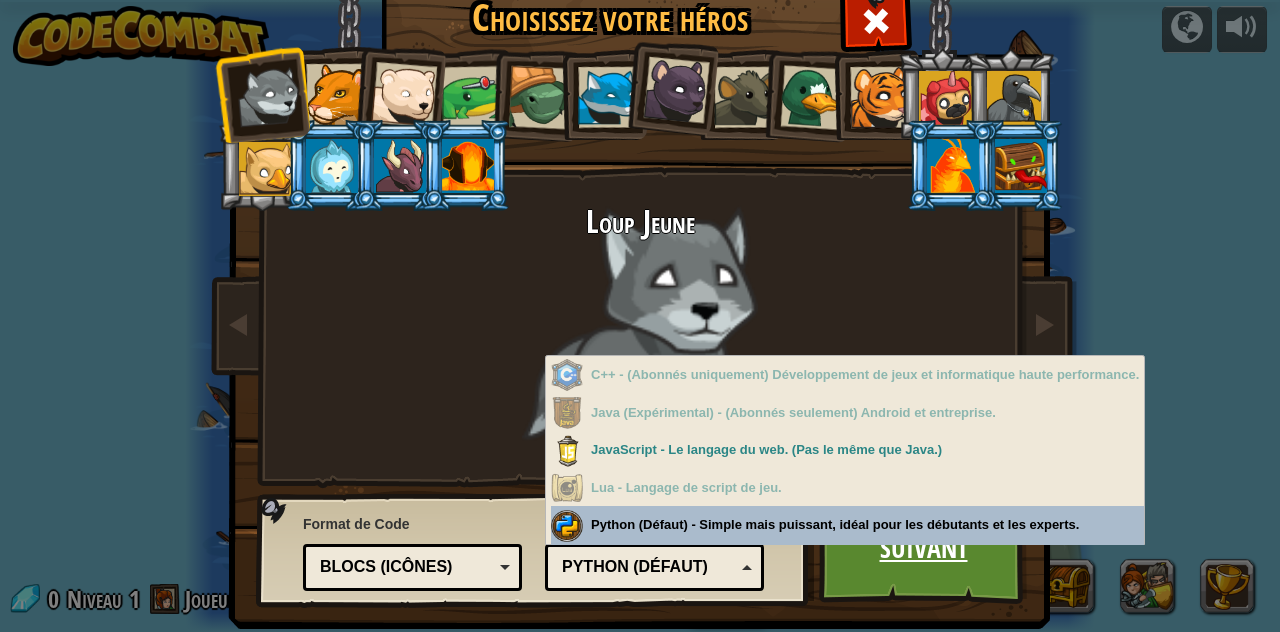 click on "Suivant" at bounding box center [923, 549] 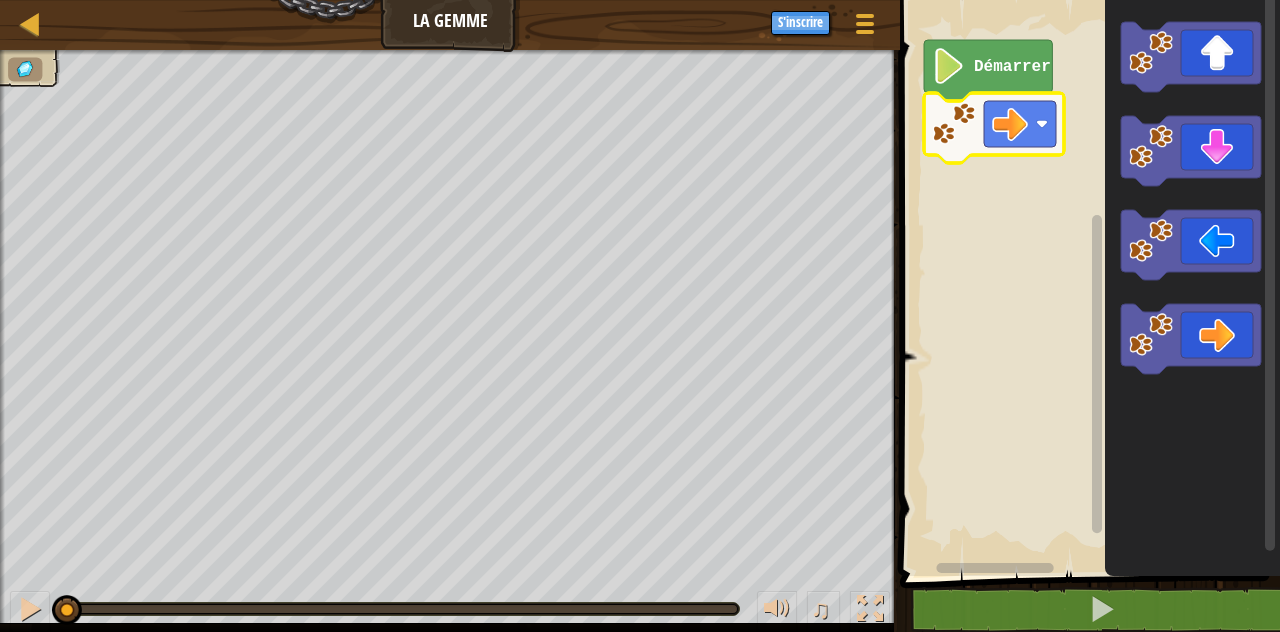 click 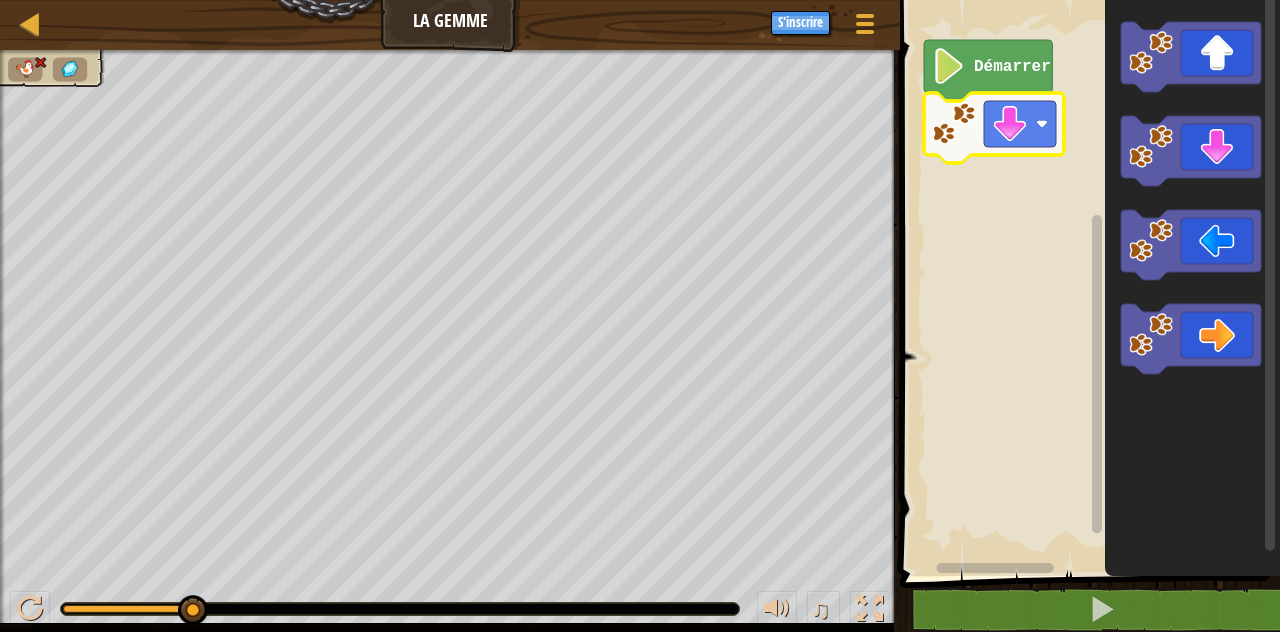 click 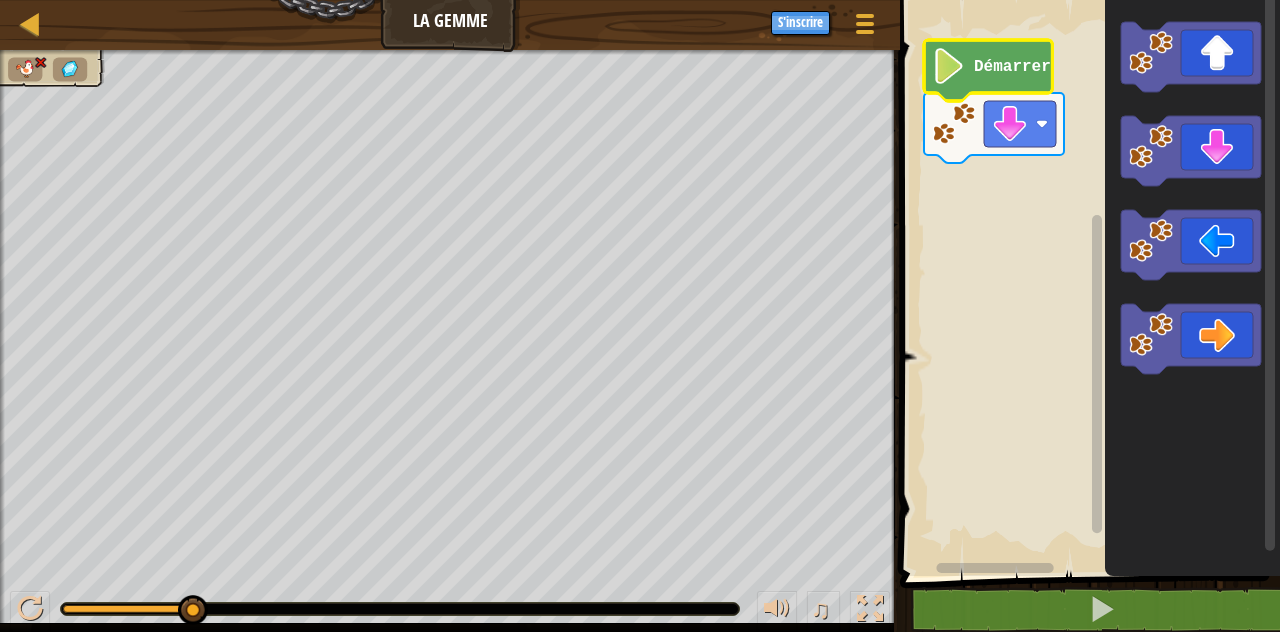 click 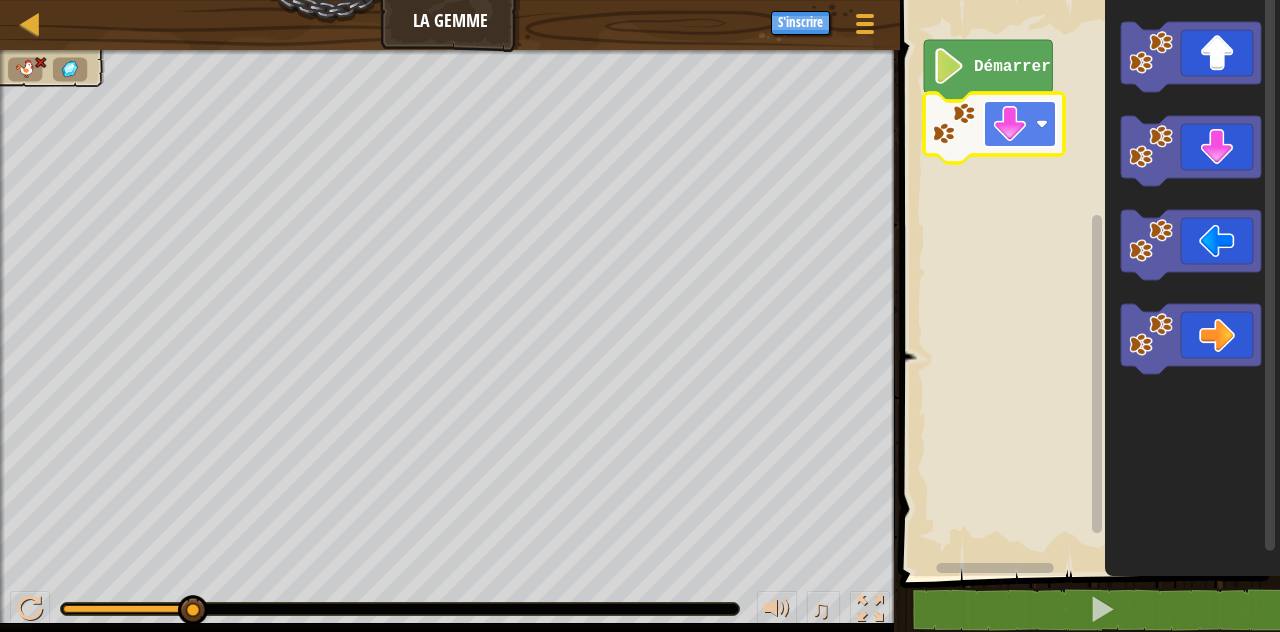 click 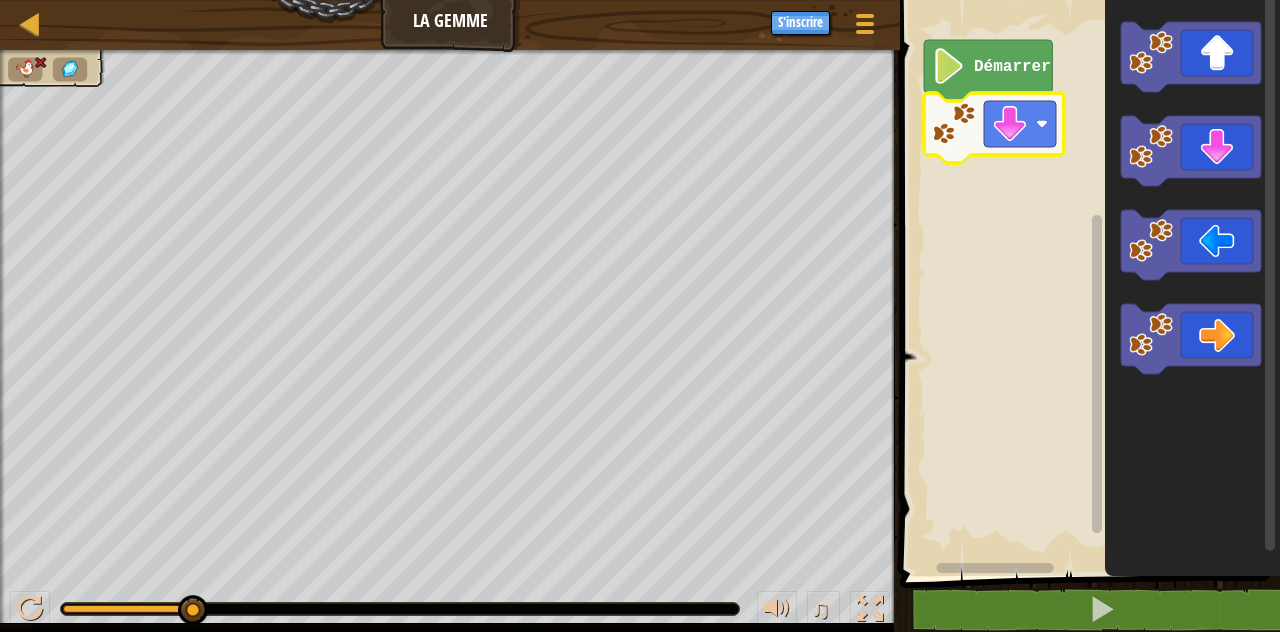 click 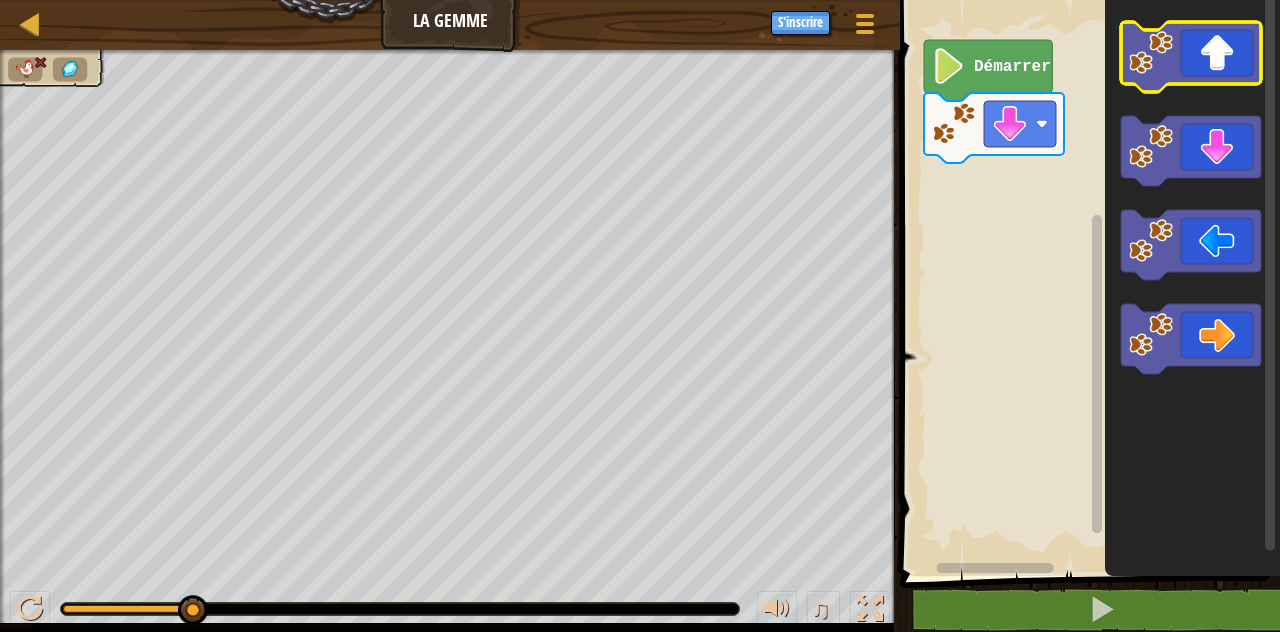 click 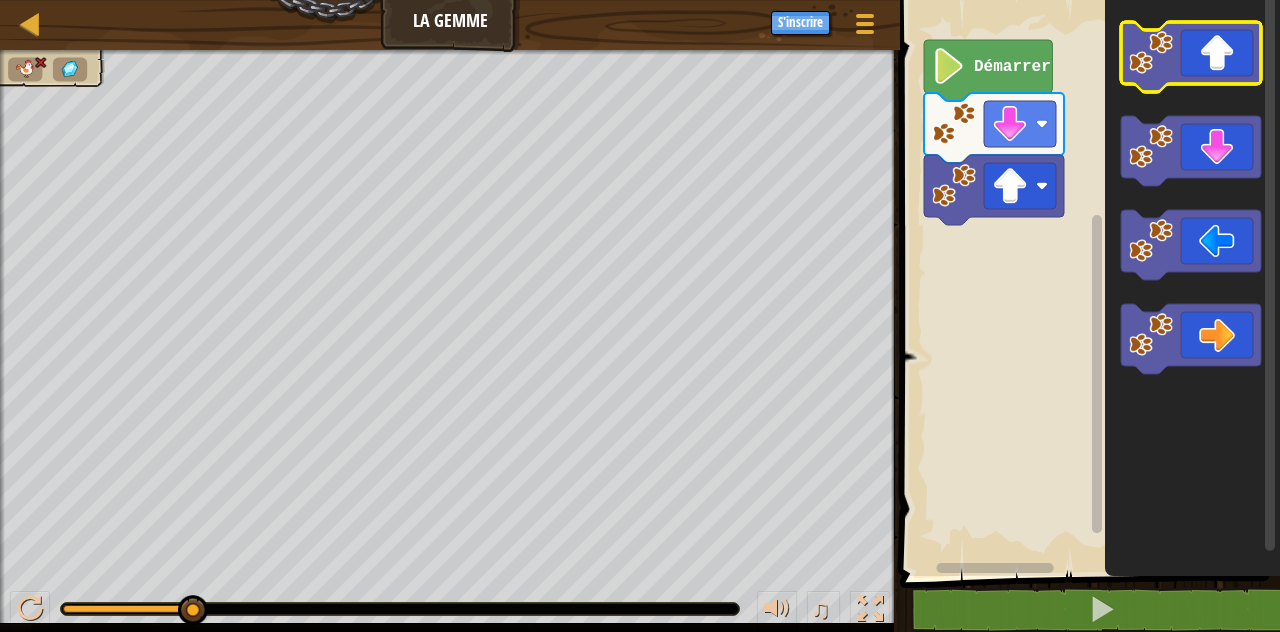 click 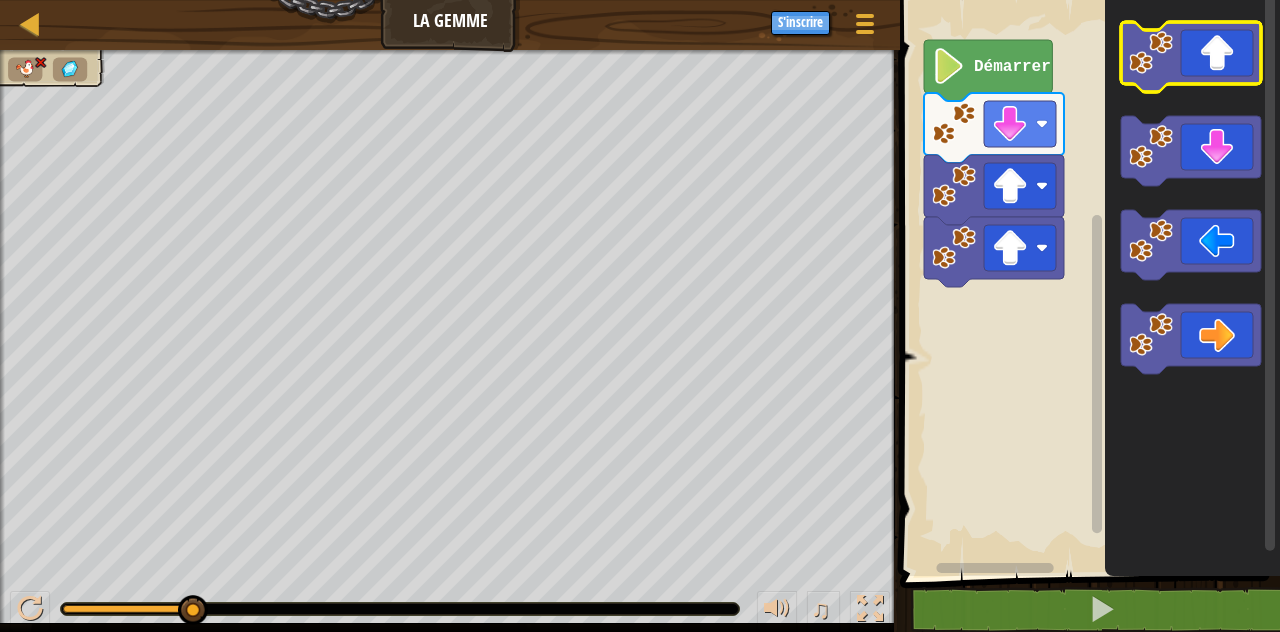 click 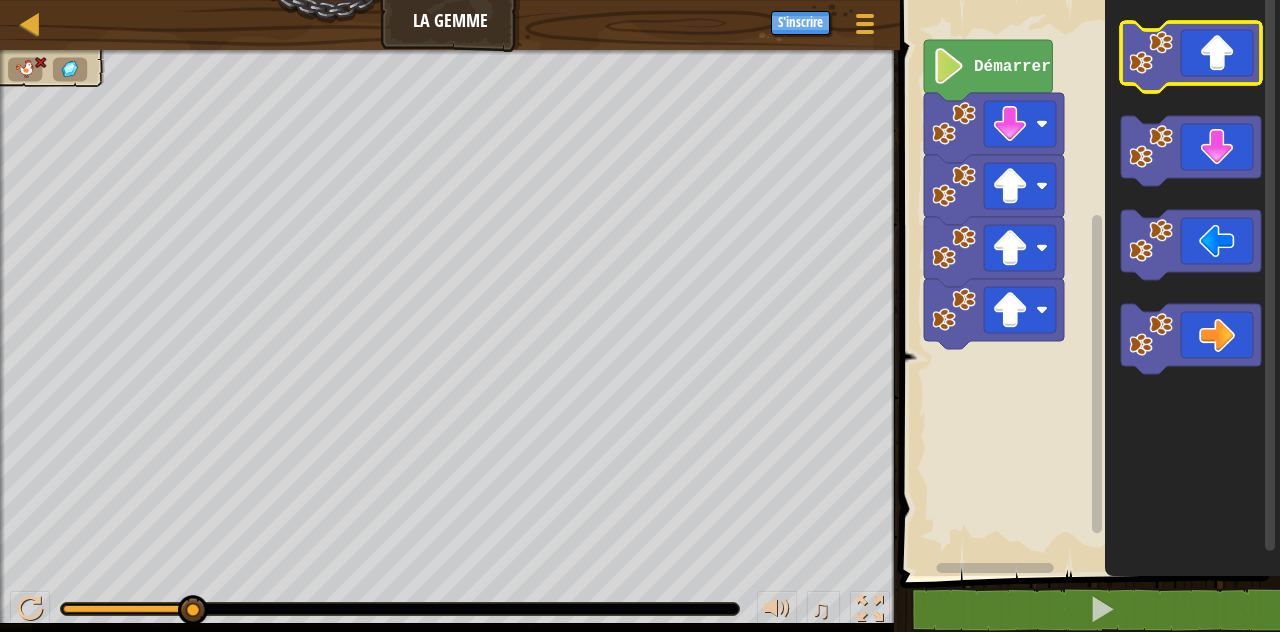 click 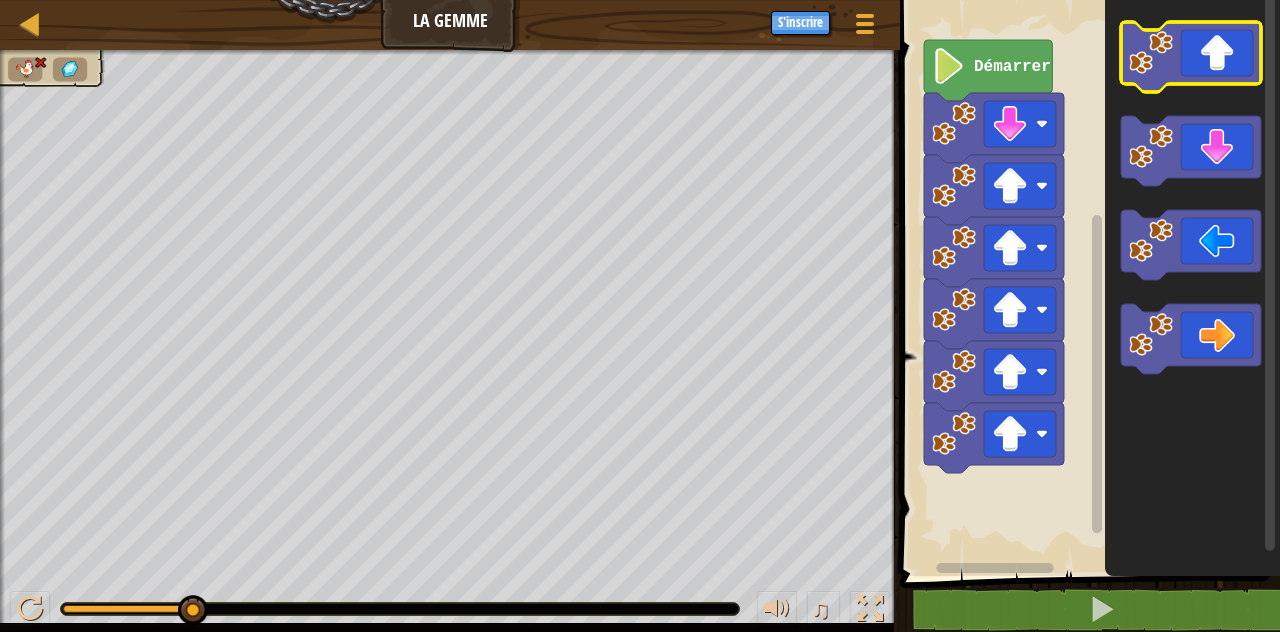 click 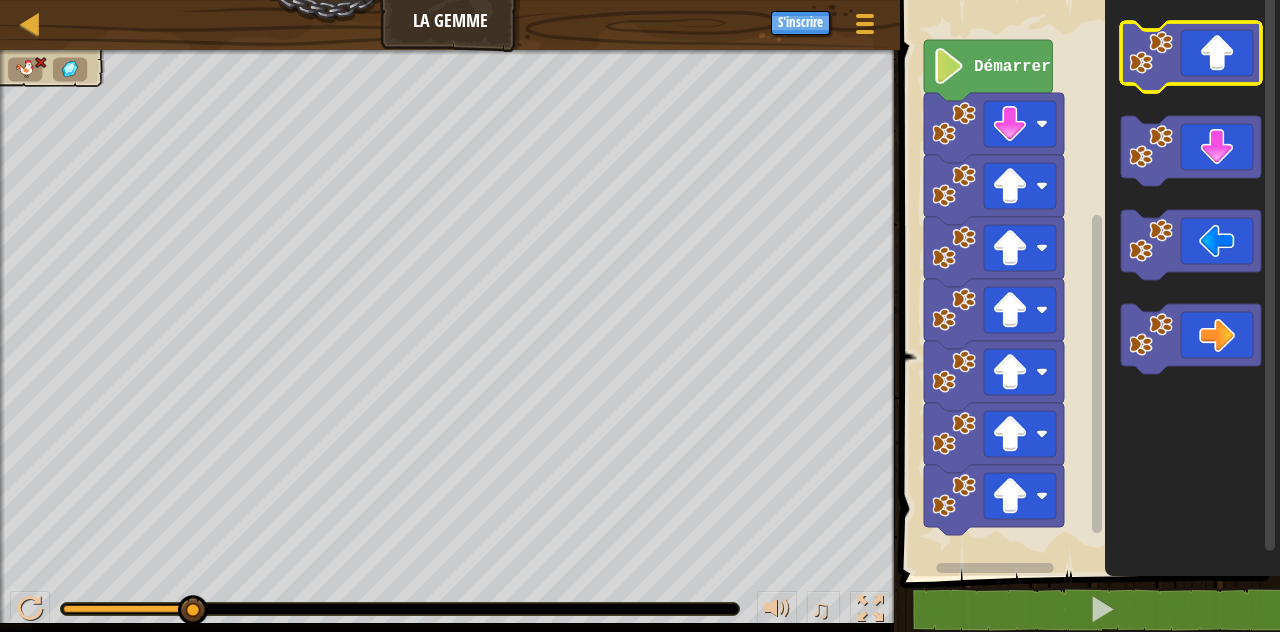click 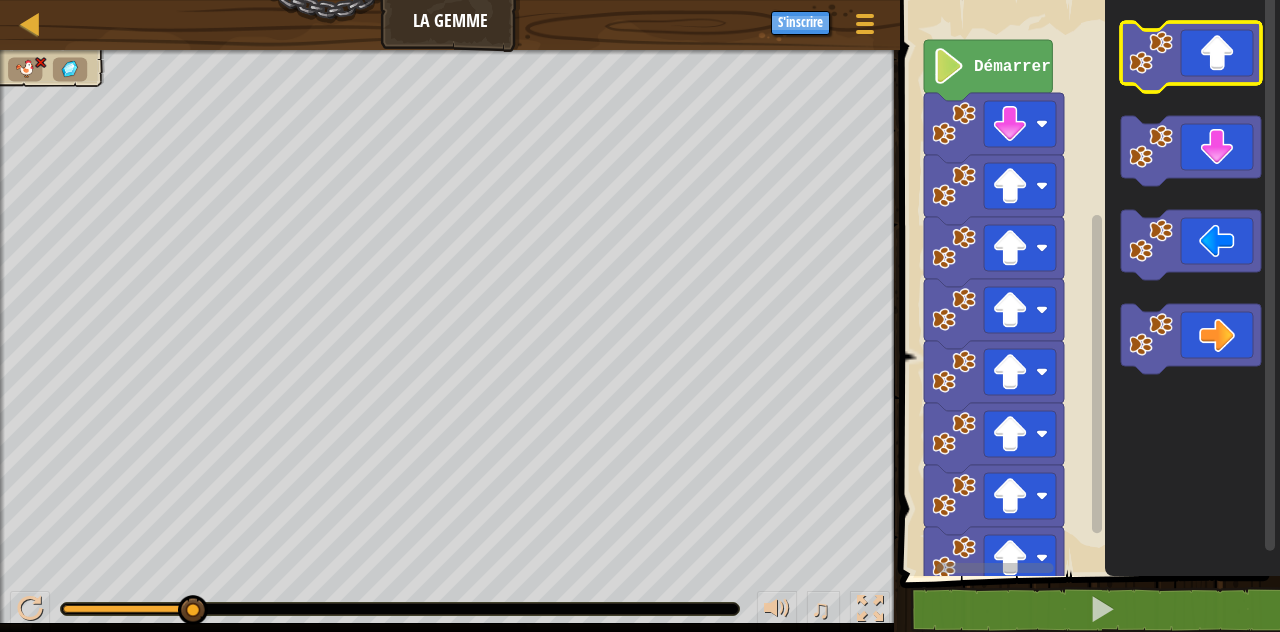 click 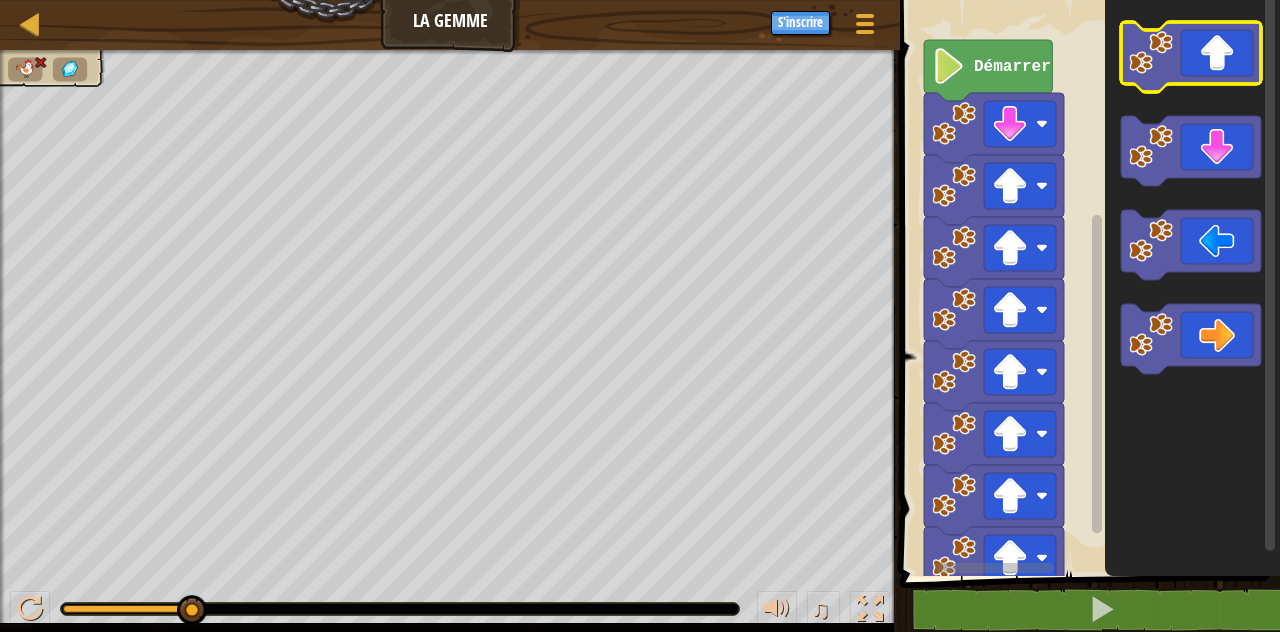 click 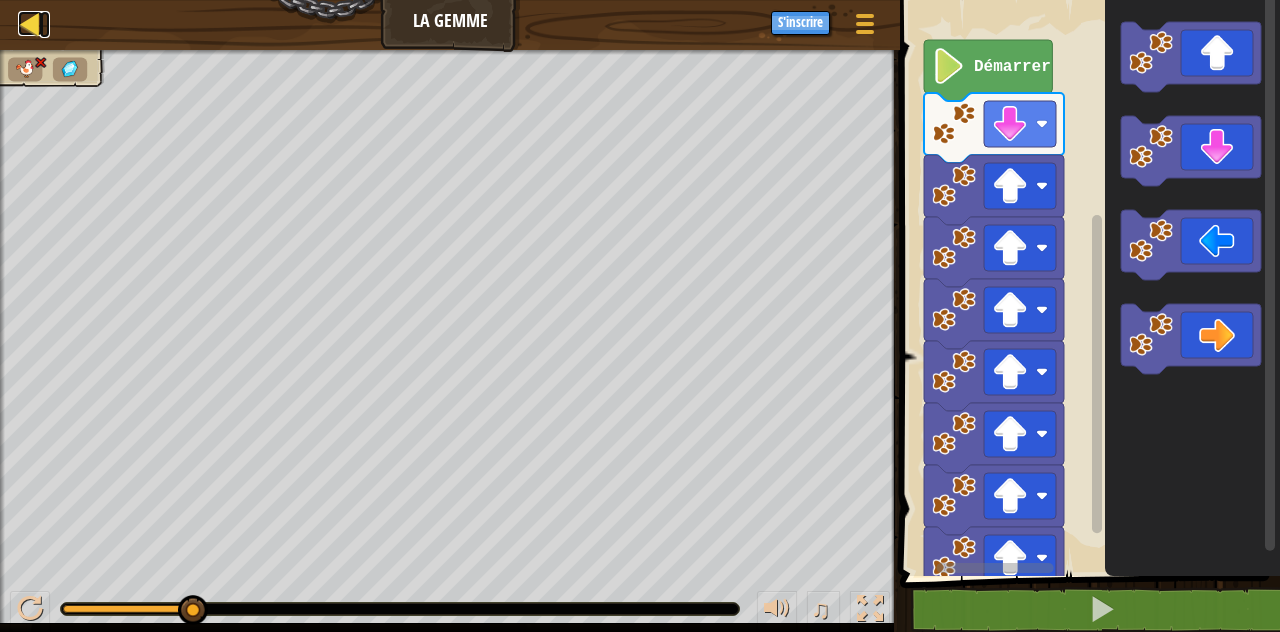 click at bounding box center [30, 23] 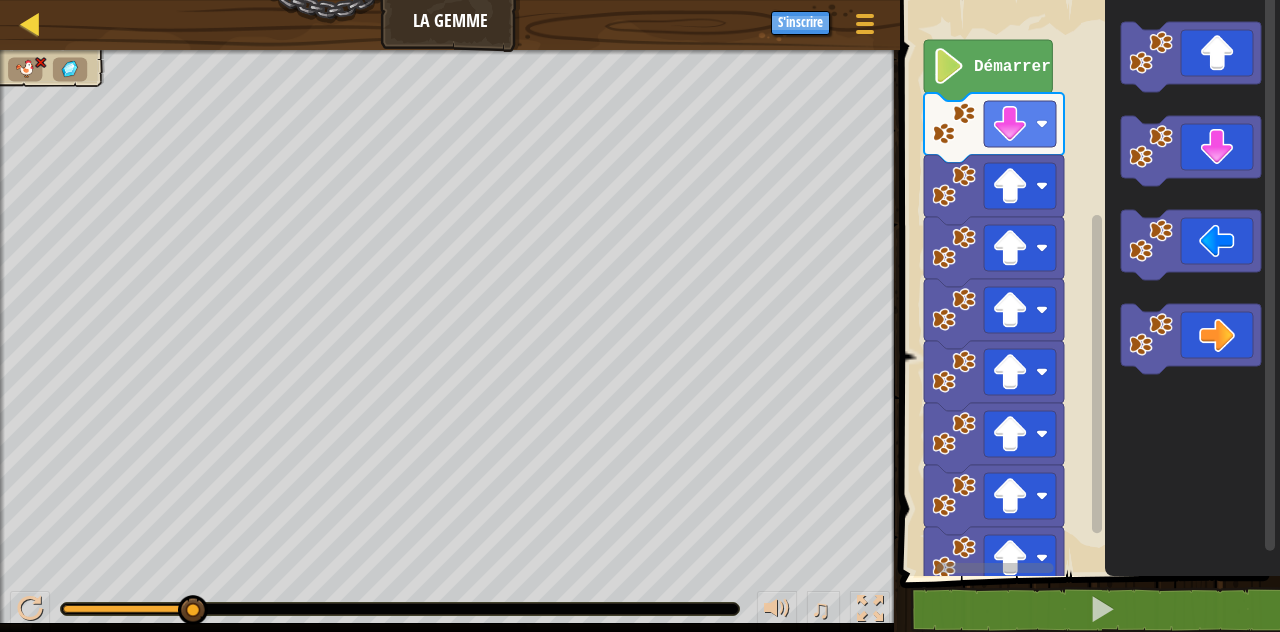 select on "fr" 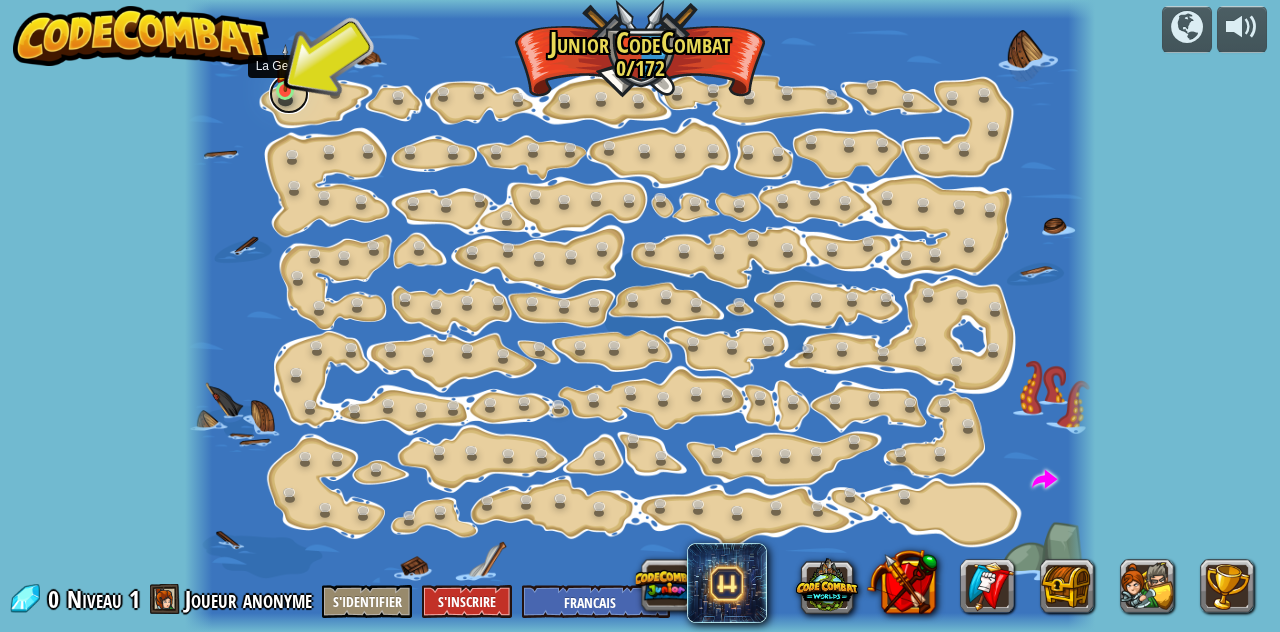 click at bounding box center [289, 94] 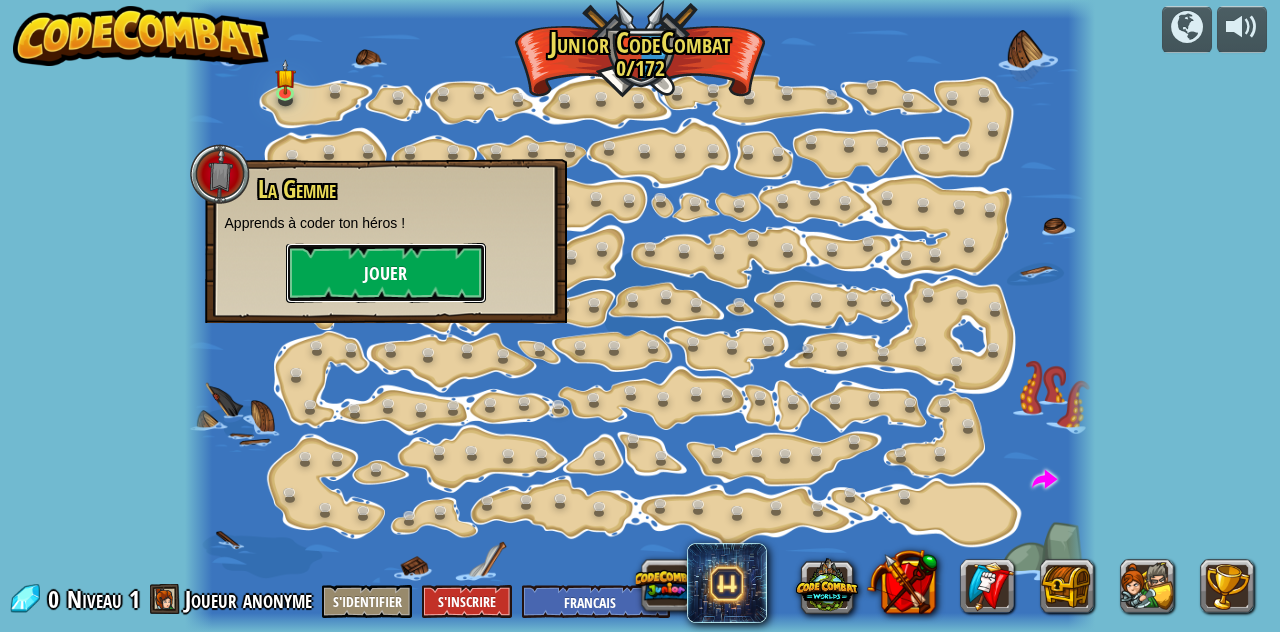 click on "Jouer" at bounding box center (386, 273) 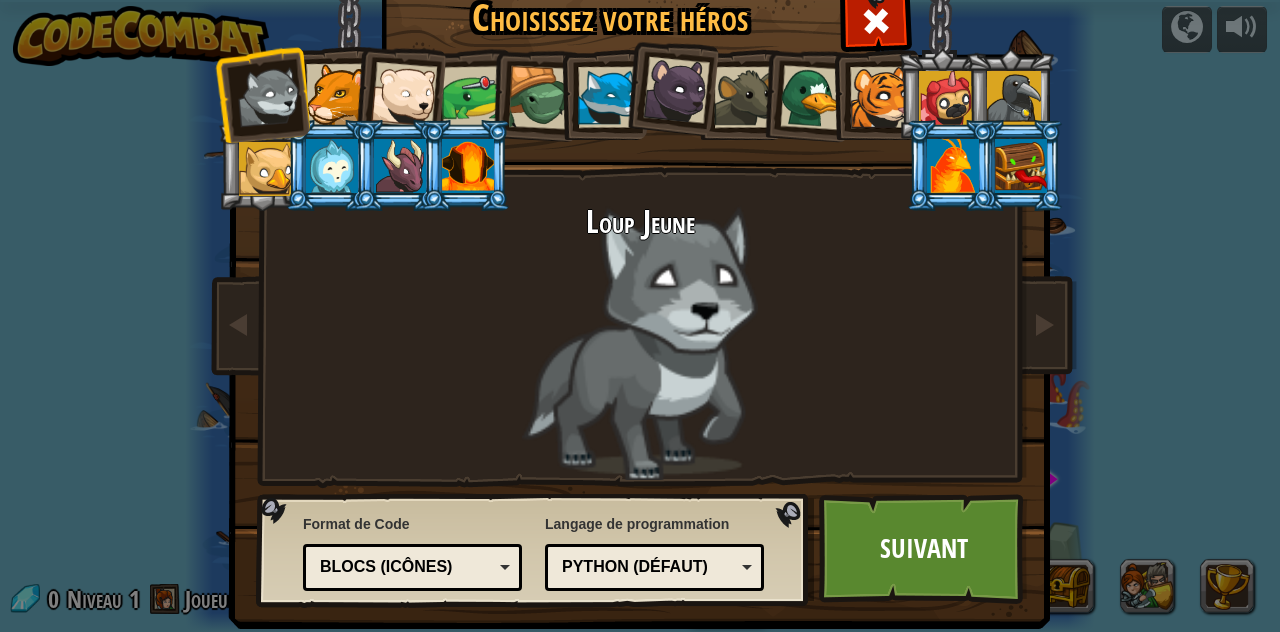 click on "Python (Défaut)" at bounding box center (654, 567) 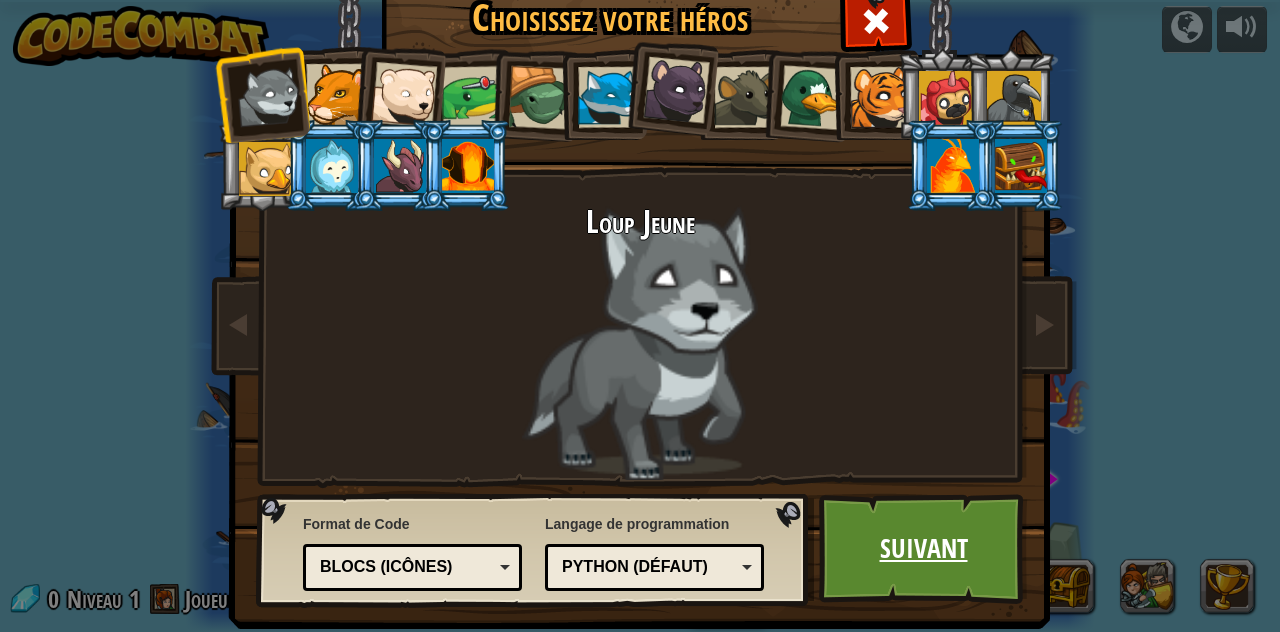 click on "Suivant" at bounding box center (923, 549) 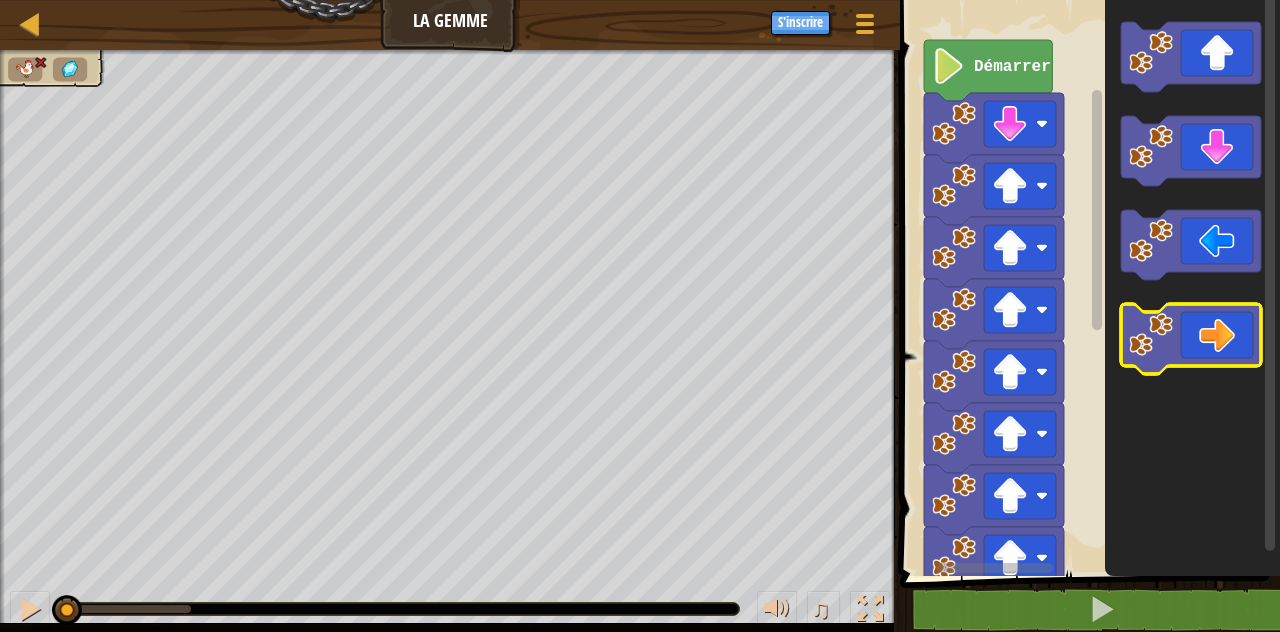 click 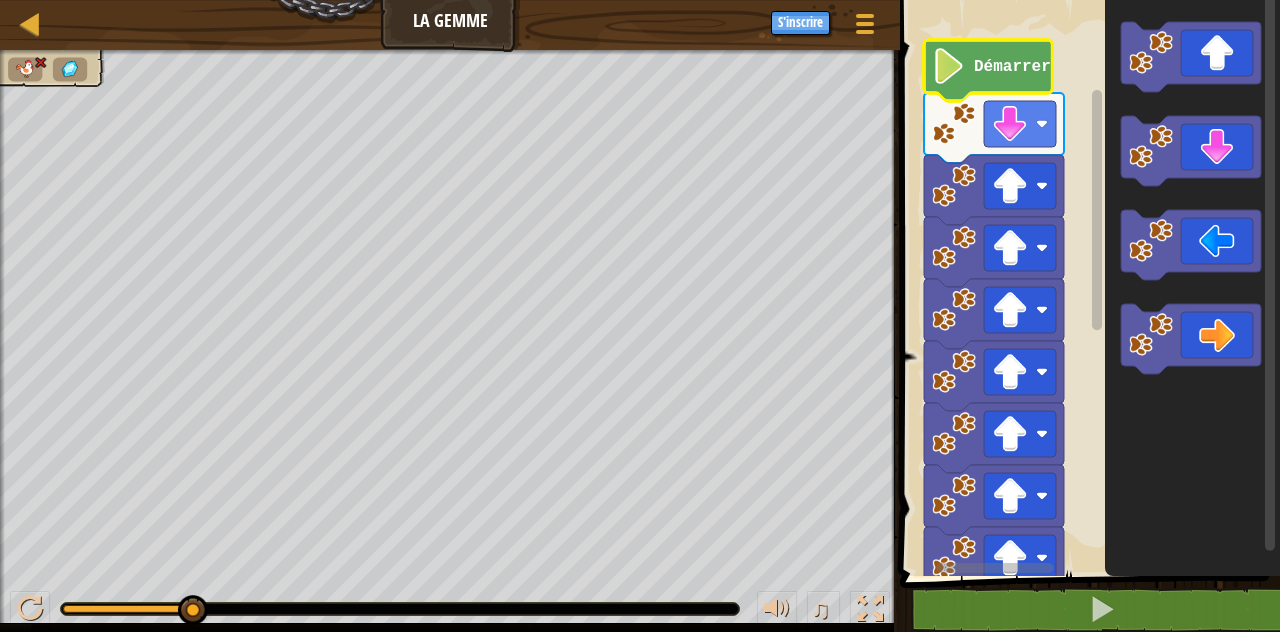 click on "Démarrer" 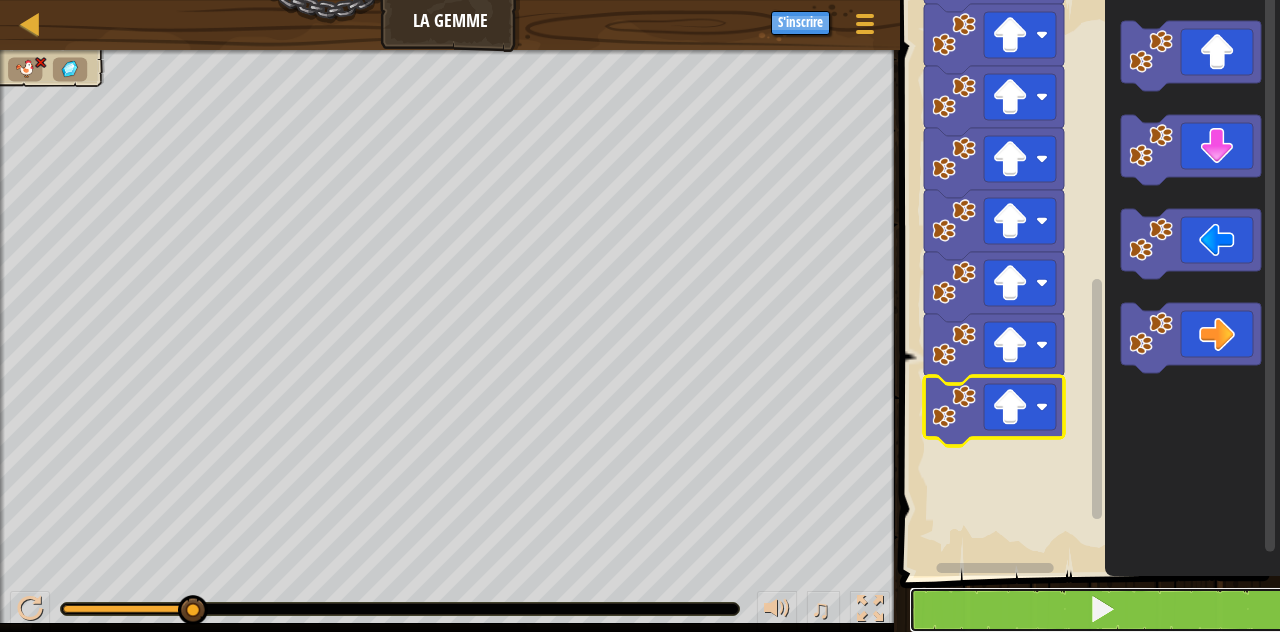 click at bounding box center [1102, 610] 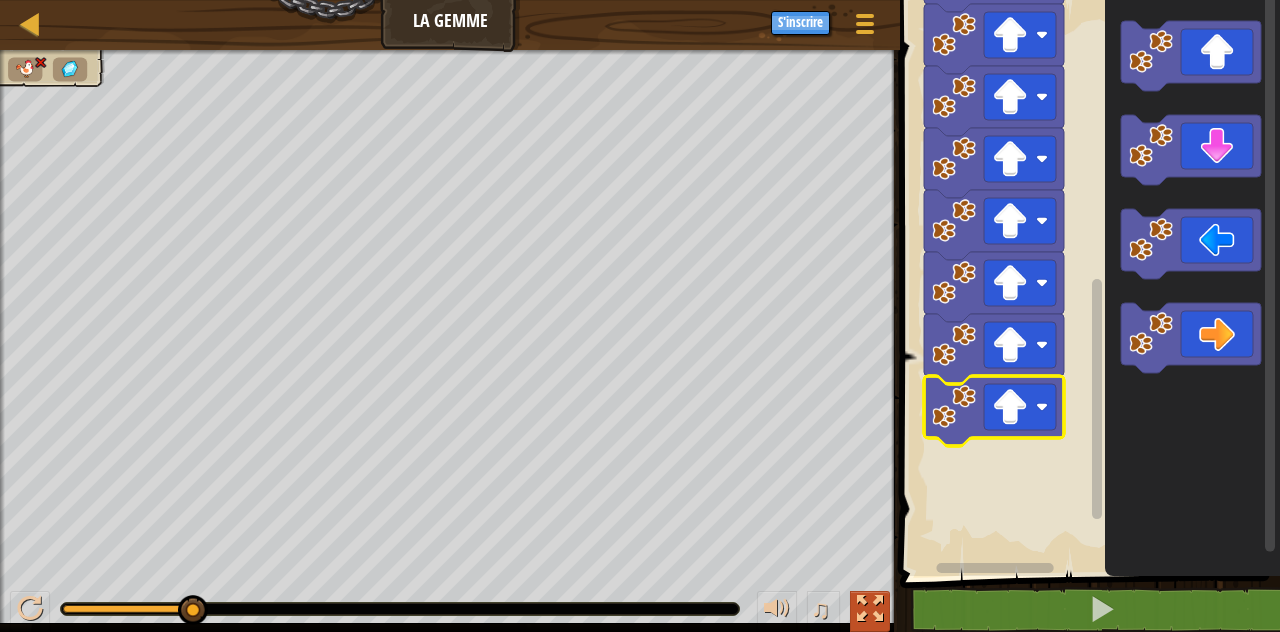 click at bounding box center [870, 609] 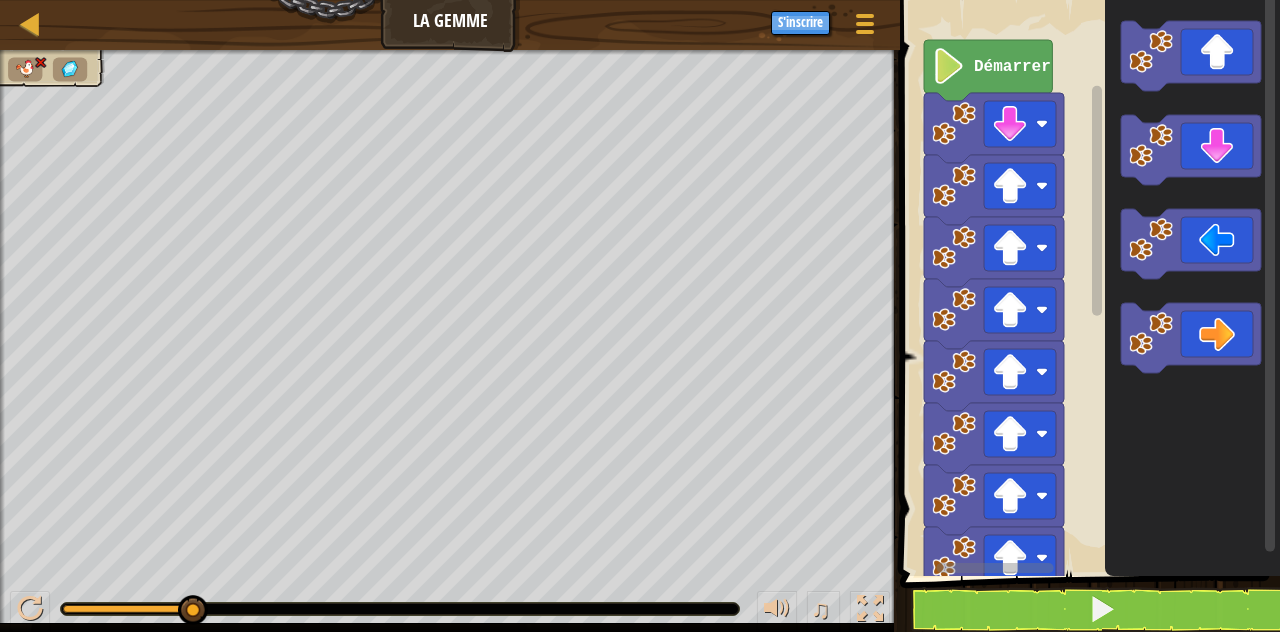 type 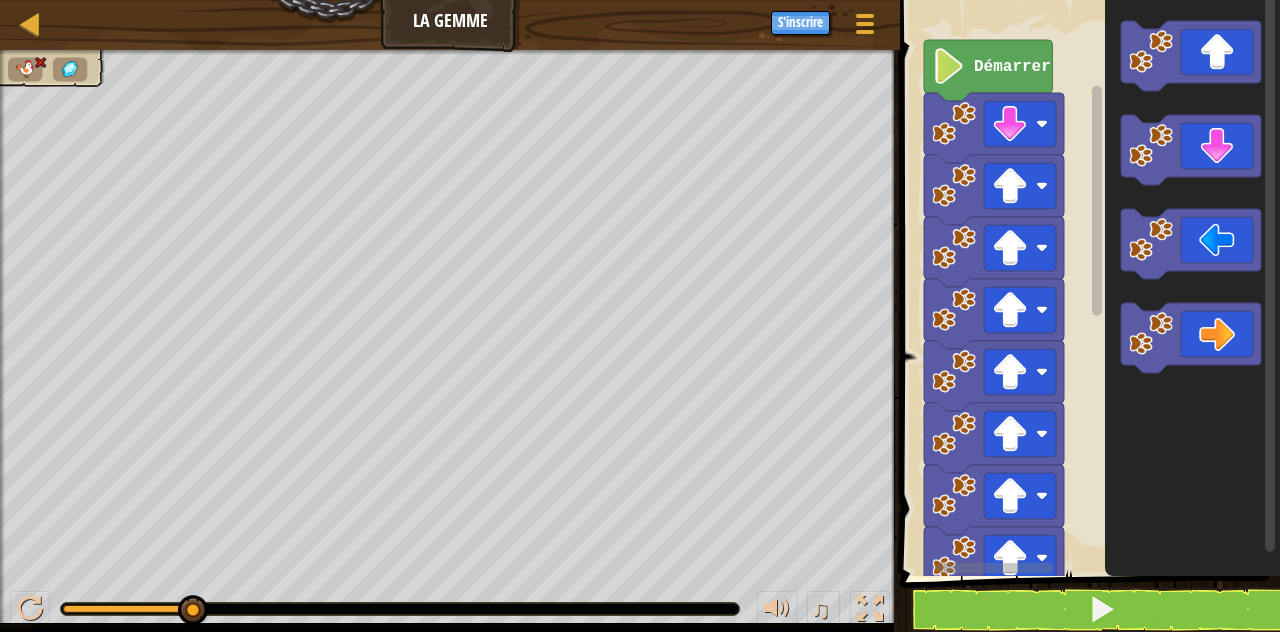 click at bounding box center (70, 69) 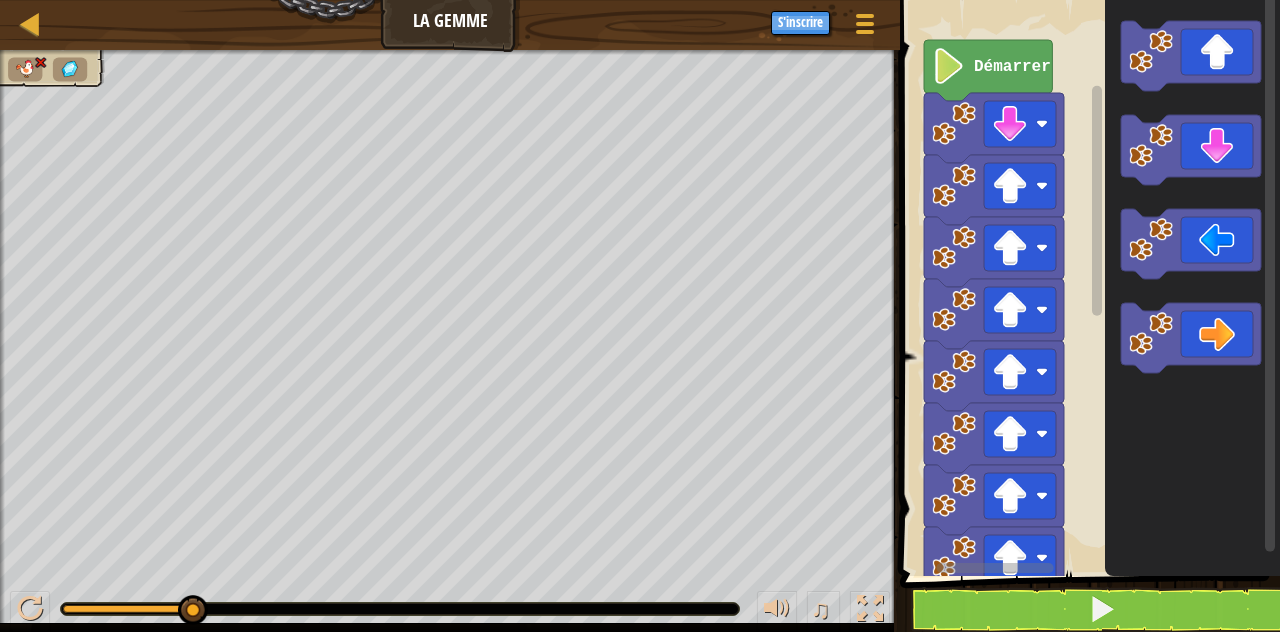 click at bounding box center [25, 69] 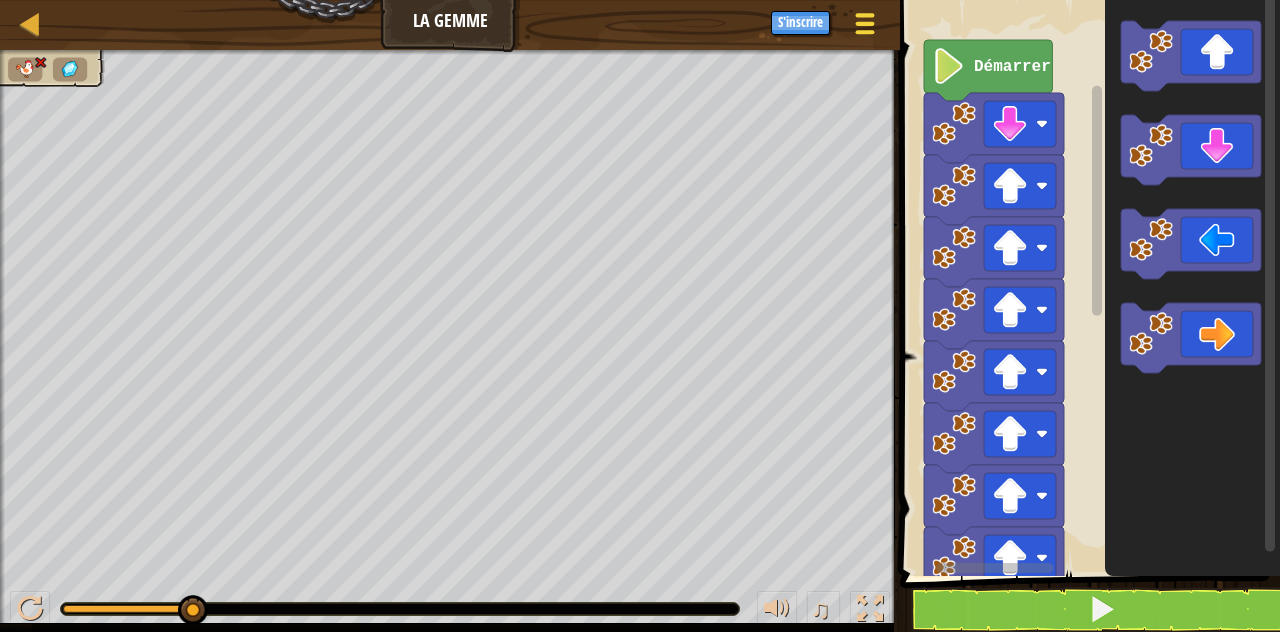 click at bounding box center (865, 24) 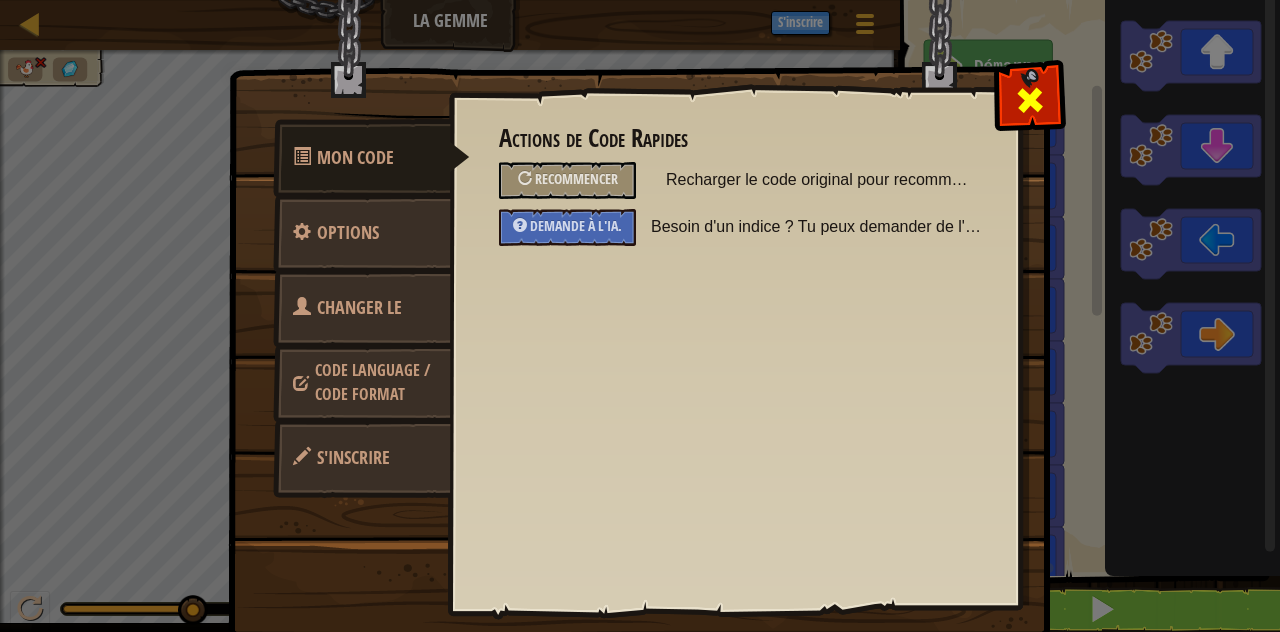 click at bounding box center [1030, 100] 